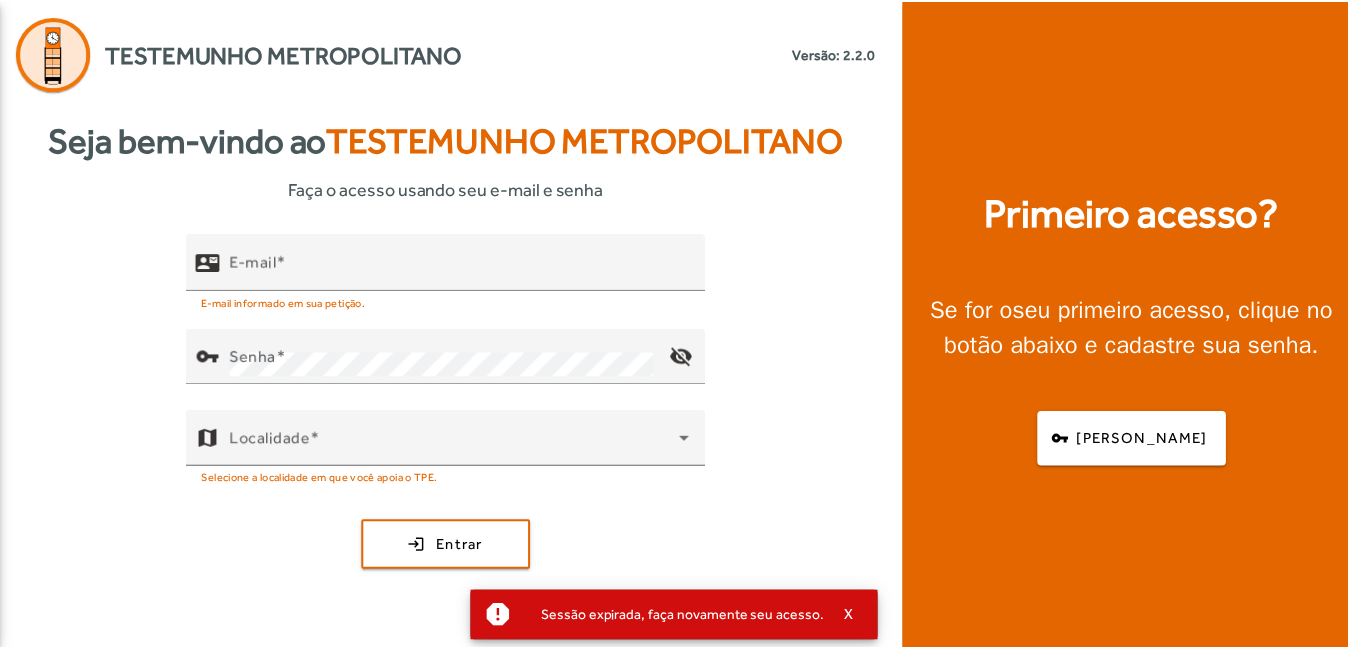 scroll, scrollTop: 0, scrollLeft: 0, axis: both 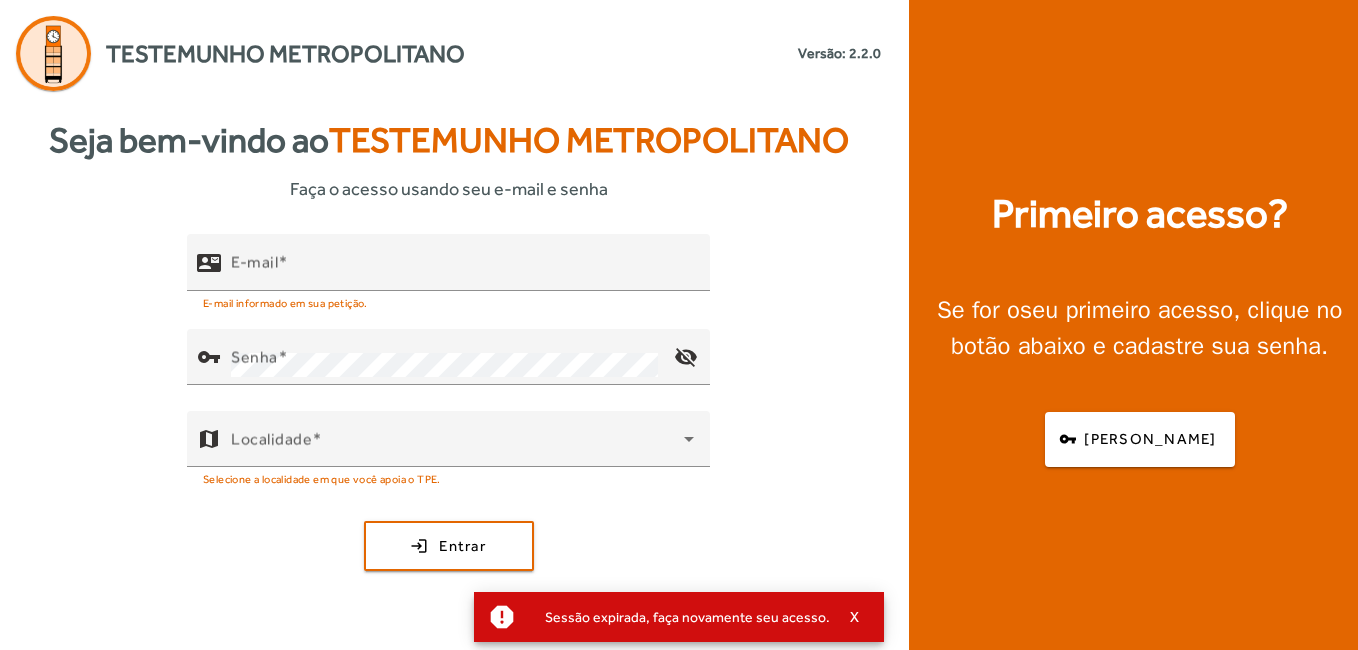 click on "Primeiro acesso?  Se for o  seu primeiro acesso , clique no botão abaixo e cadastre sua senha.  vpn_key  Criar senha" 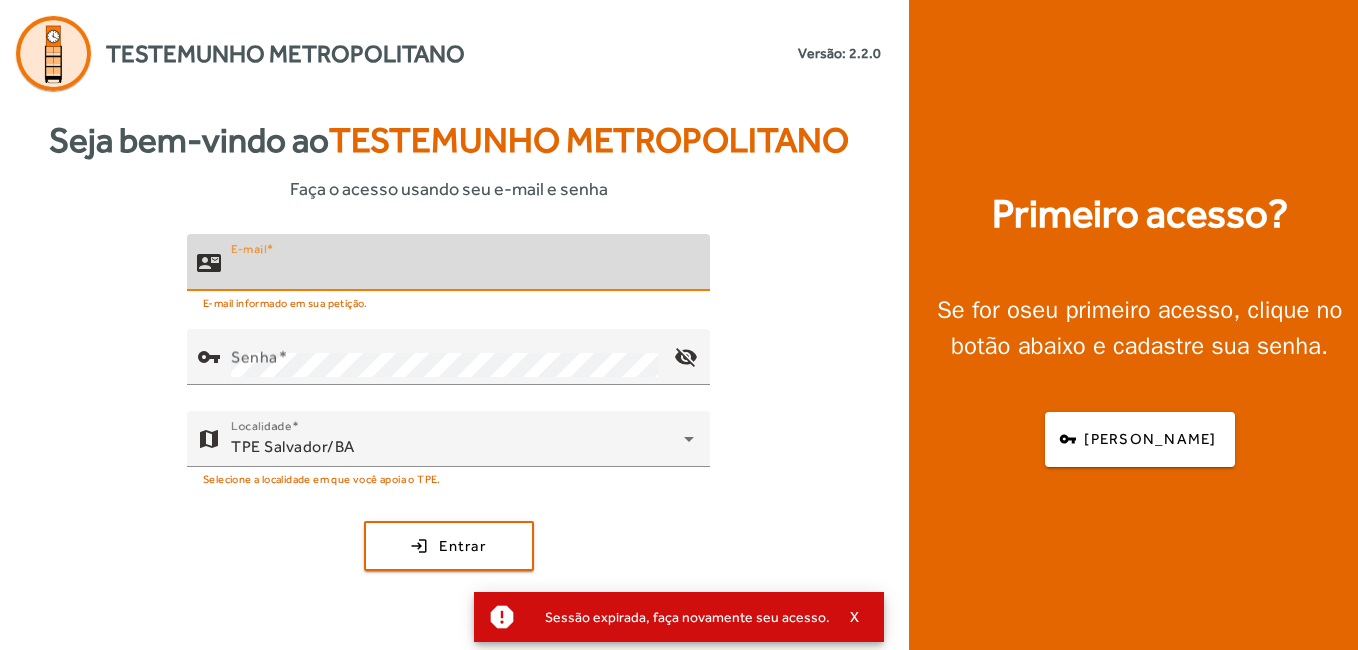 click on "E-mail" at bounding box center [462, 271] 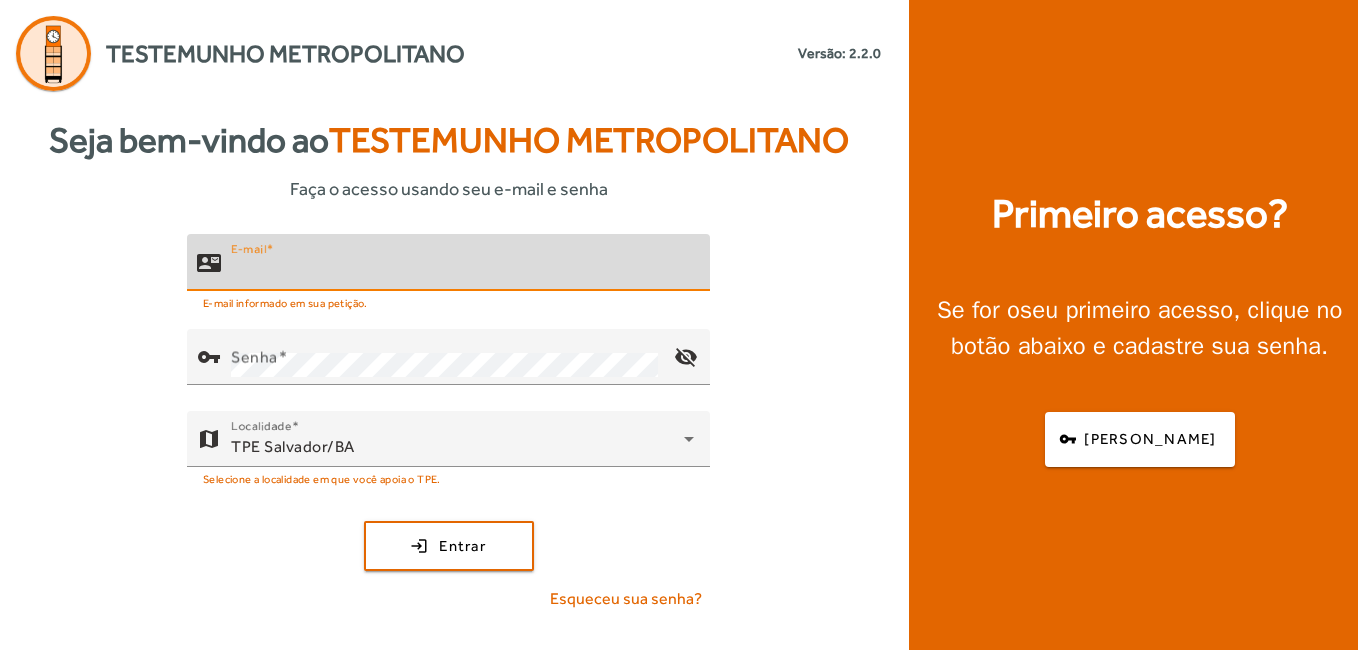 click on "E-mail" at bounding box center (462, 271) 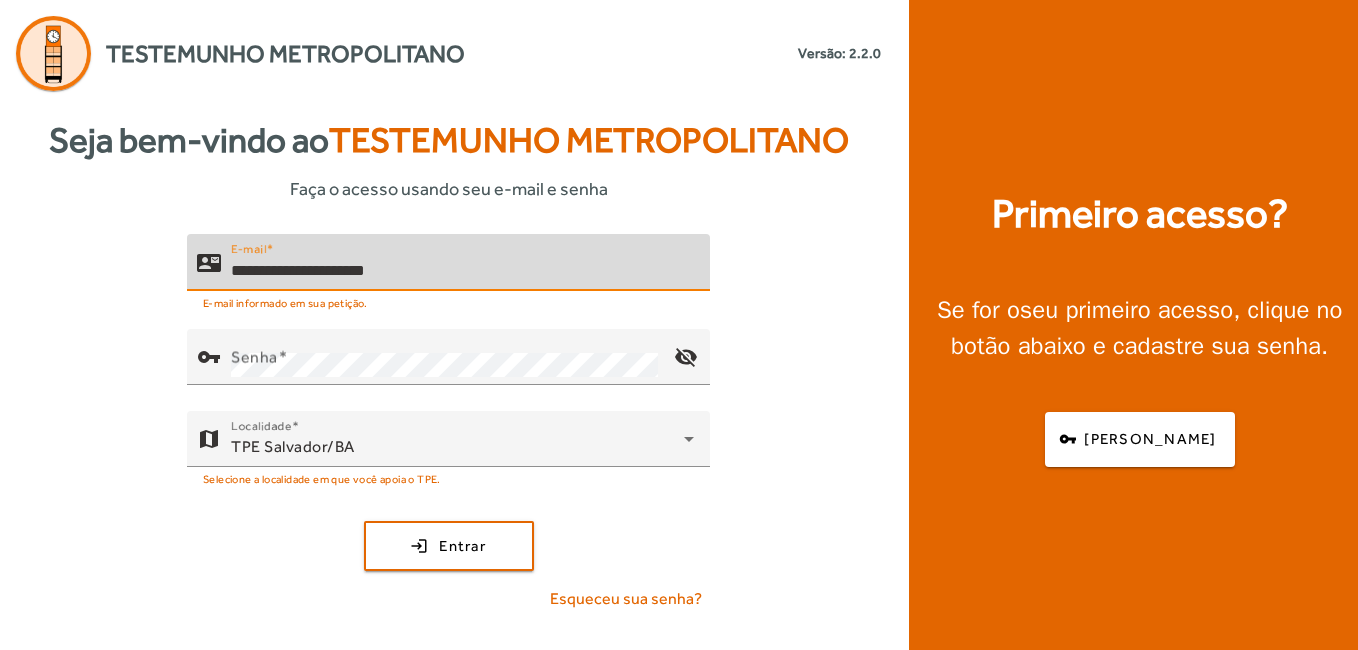 type on "**********" 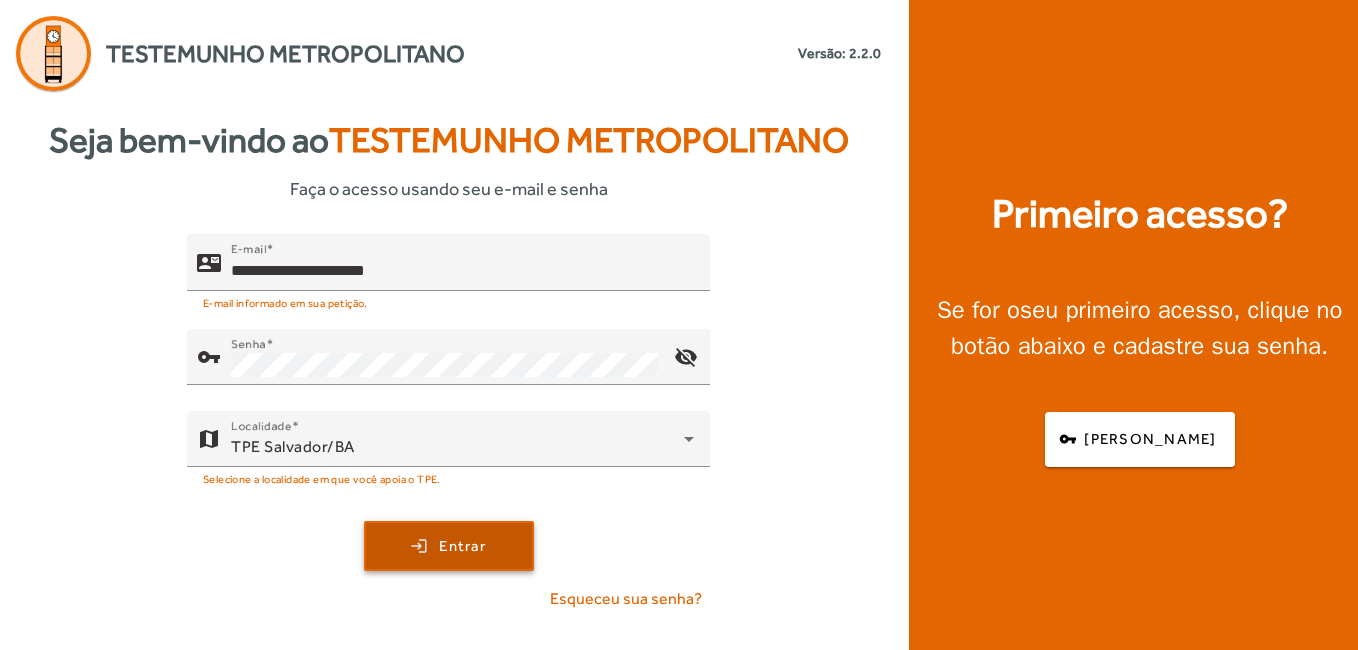 click on "Entrar" 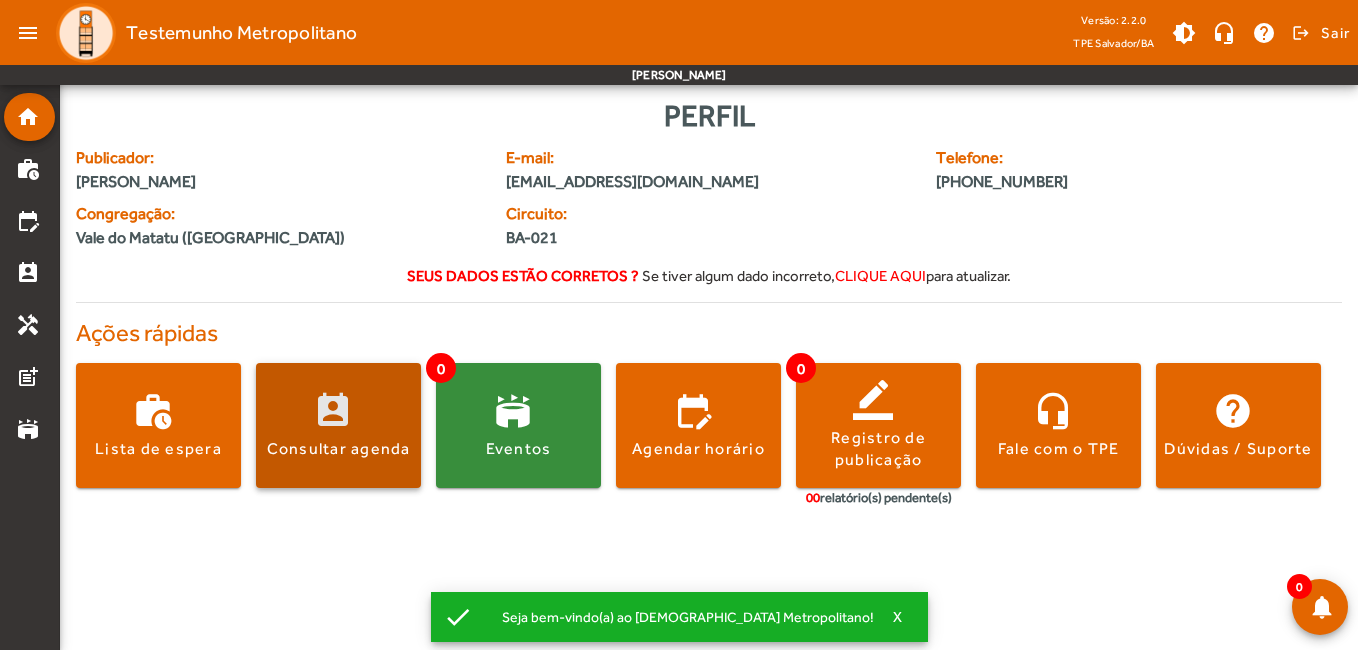 click 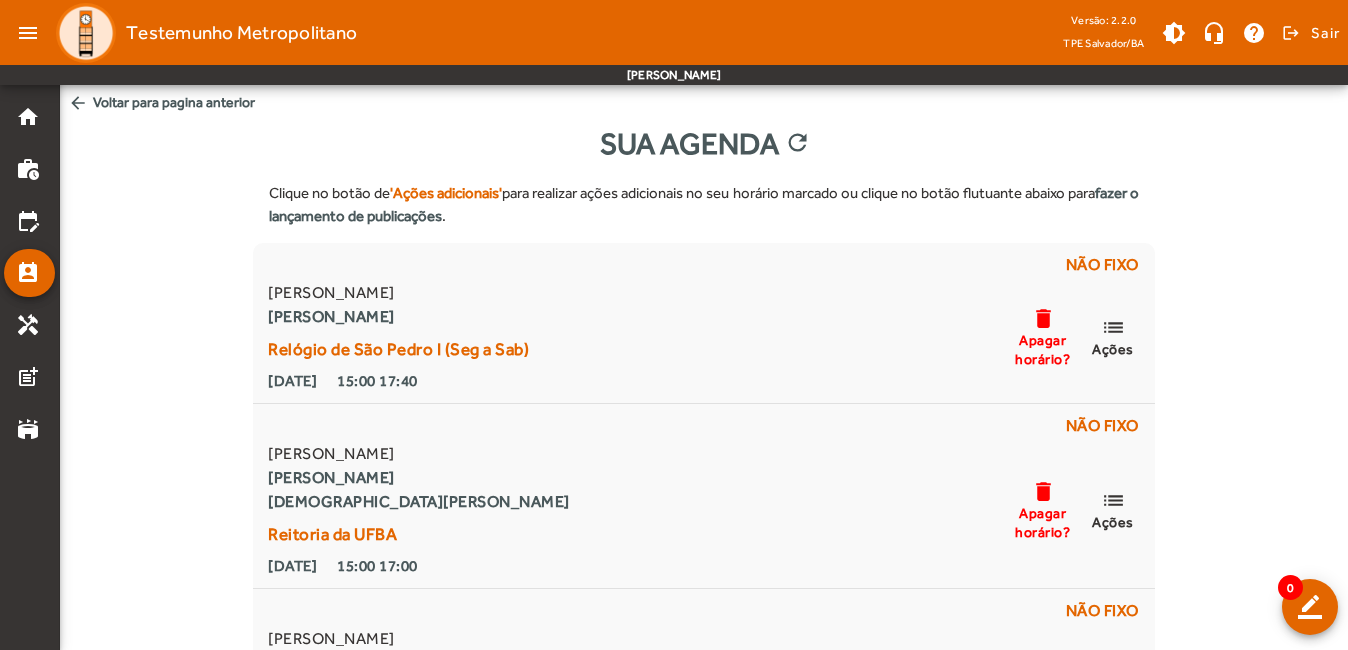scroll, scrollTop: 0, scrollLeft: 0, axis: both 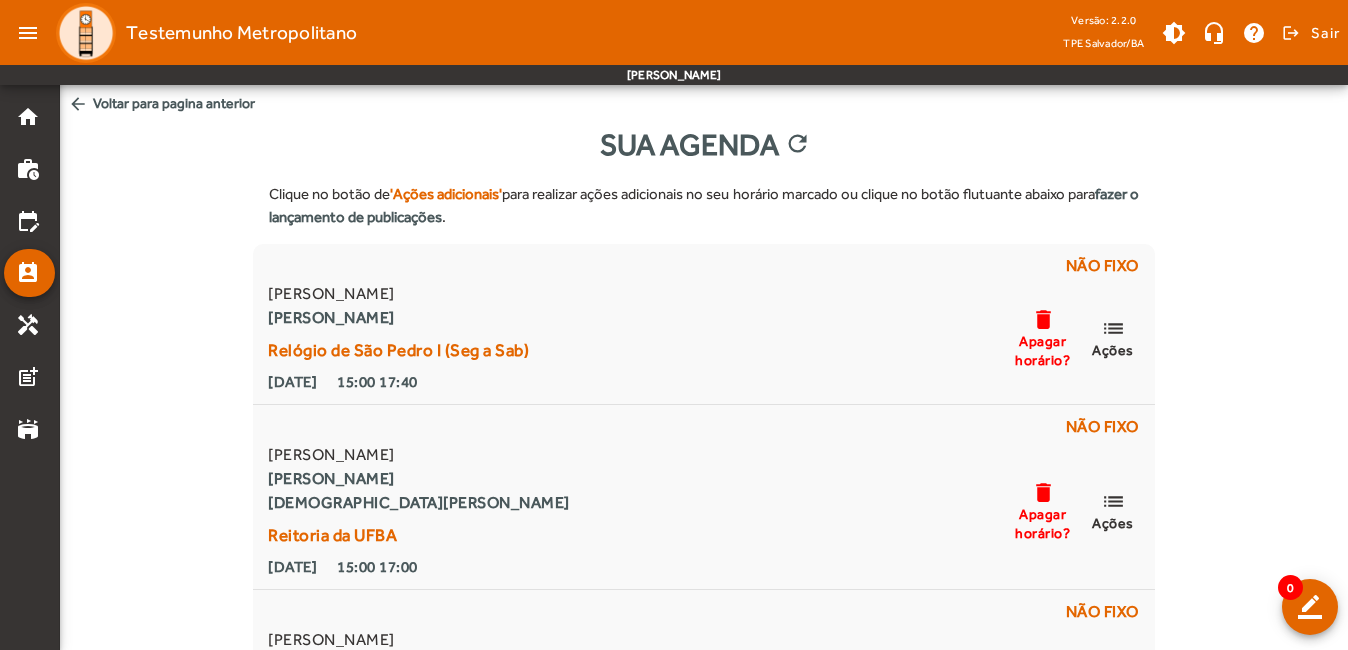 click on "arrow_back  Voltar para pagina anterior" 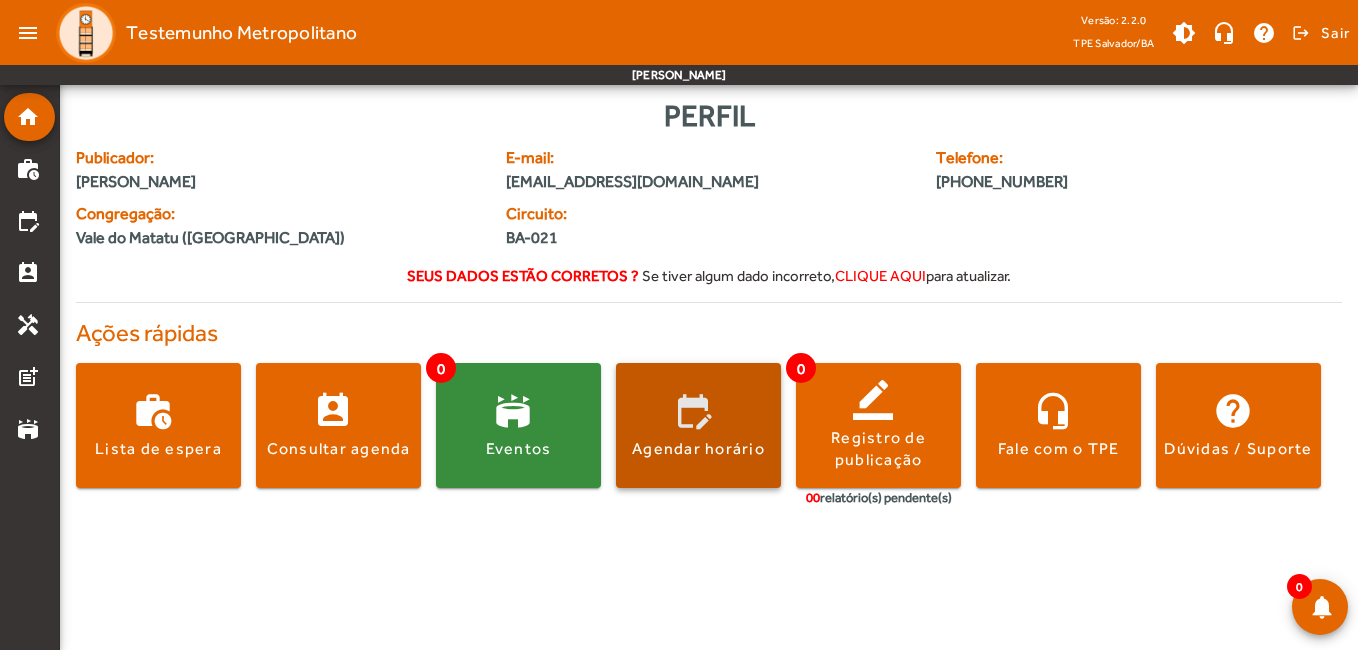 click on "Agendar horário" 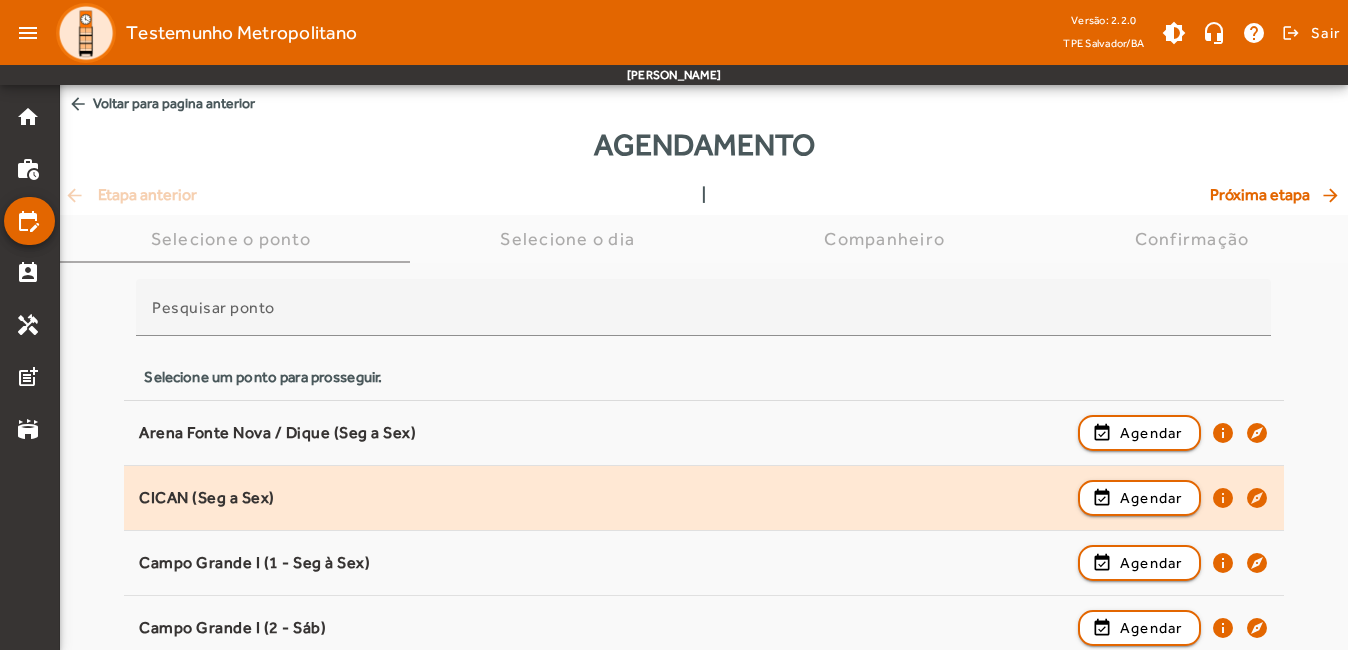 scroll, scrollTop: 100, scrollLeft: 0, axis: vertical 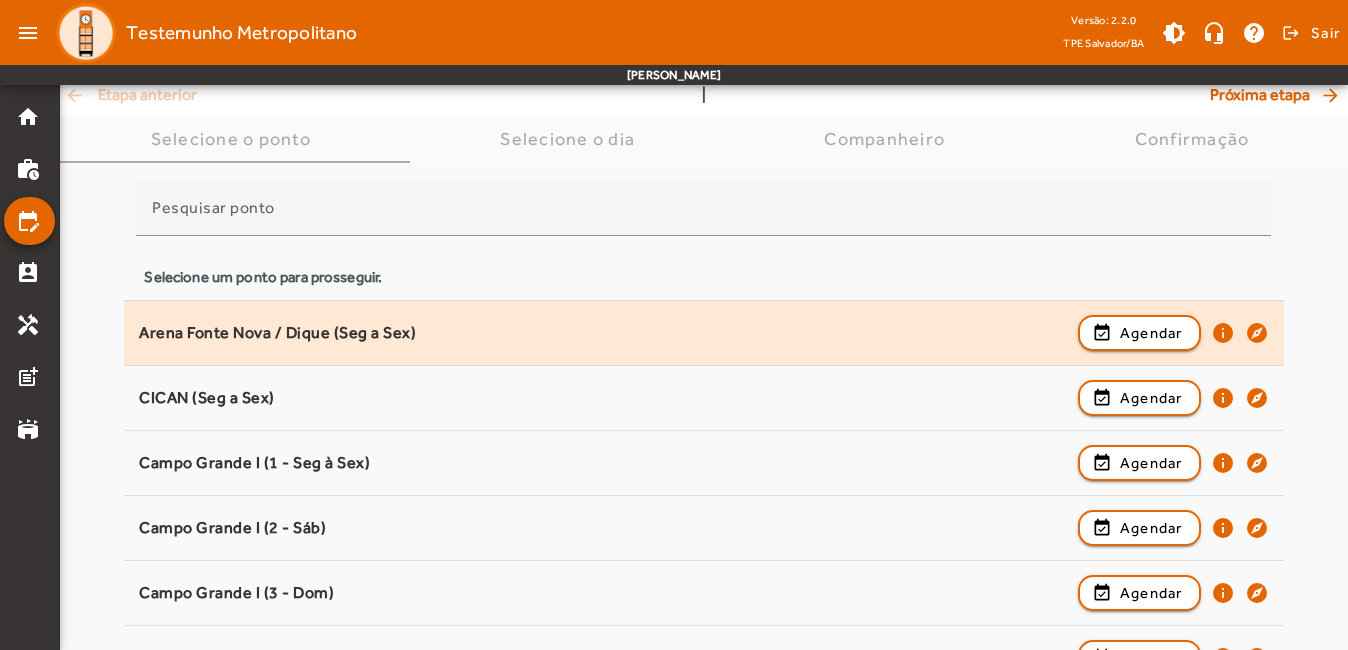 click on "Arena Fonte Nova / Dique (Seg a Sex)" at bounding box center [603, 398] 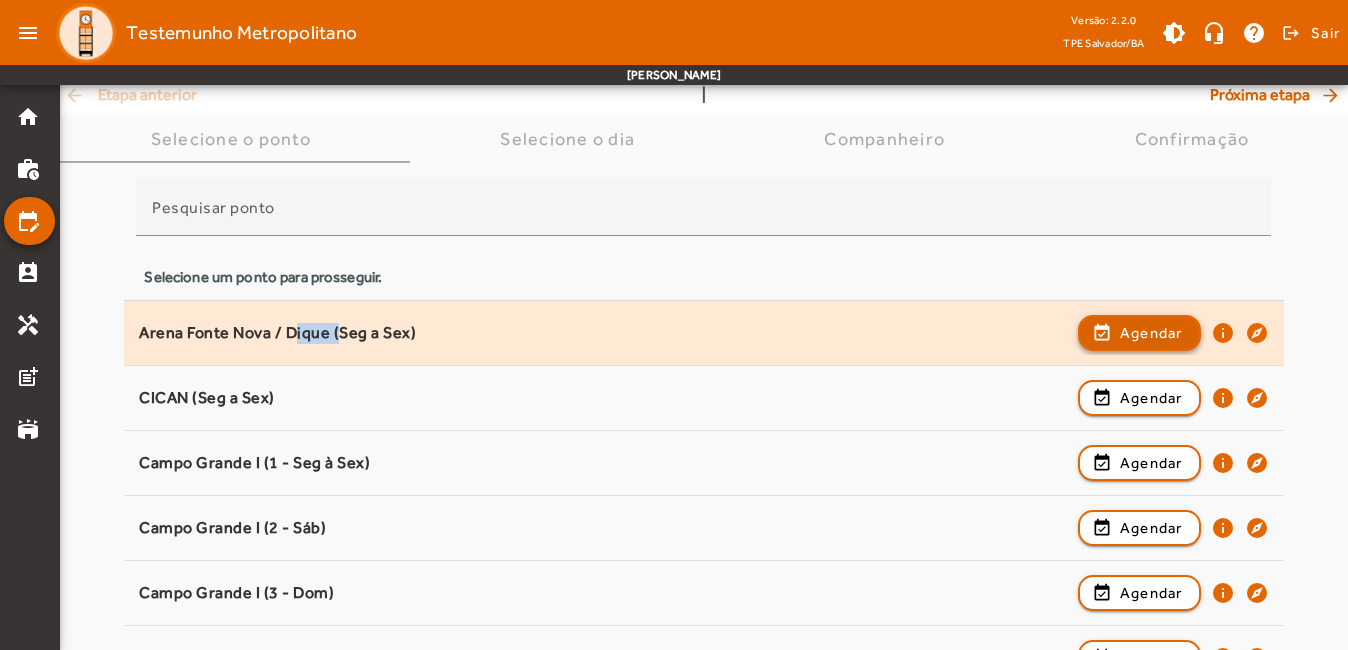 click on "Agendar" at bounding box center [1151, 398] 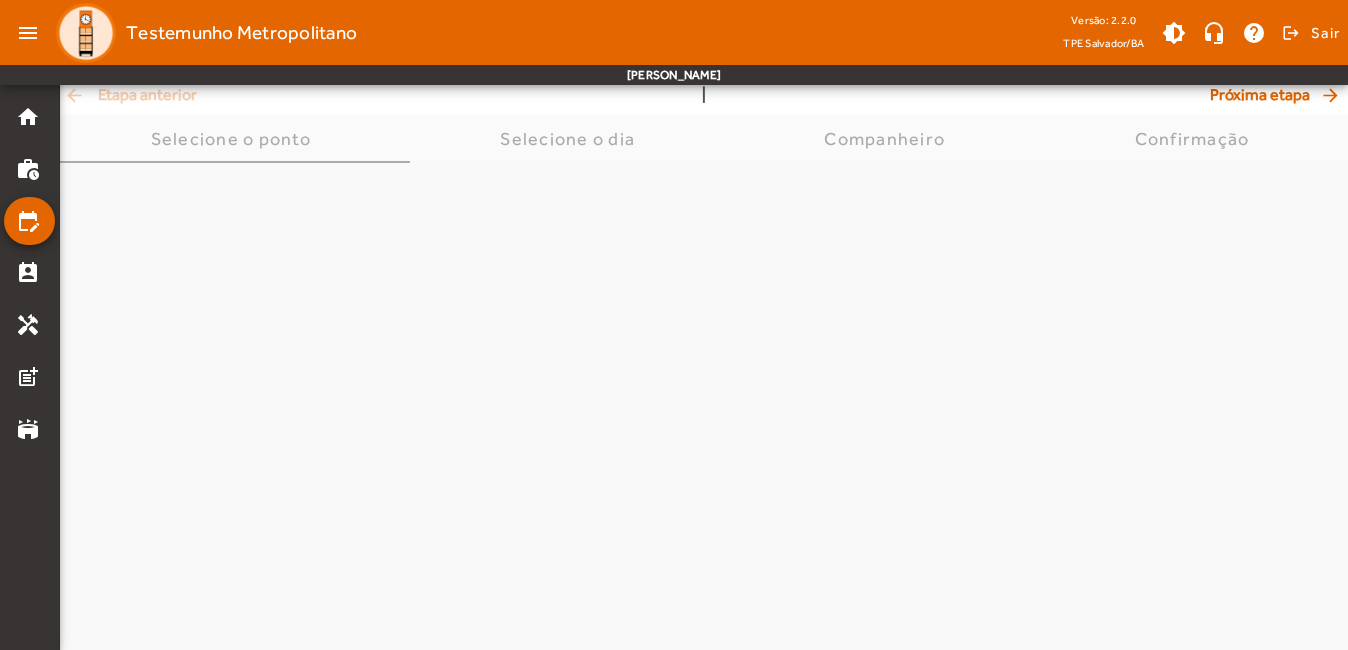 click at bounding box center [704, 1499] 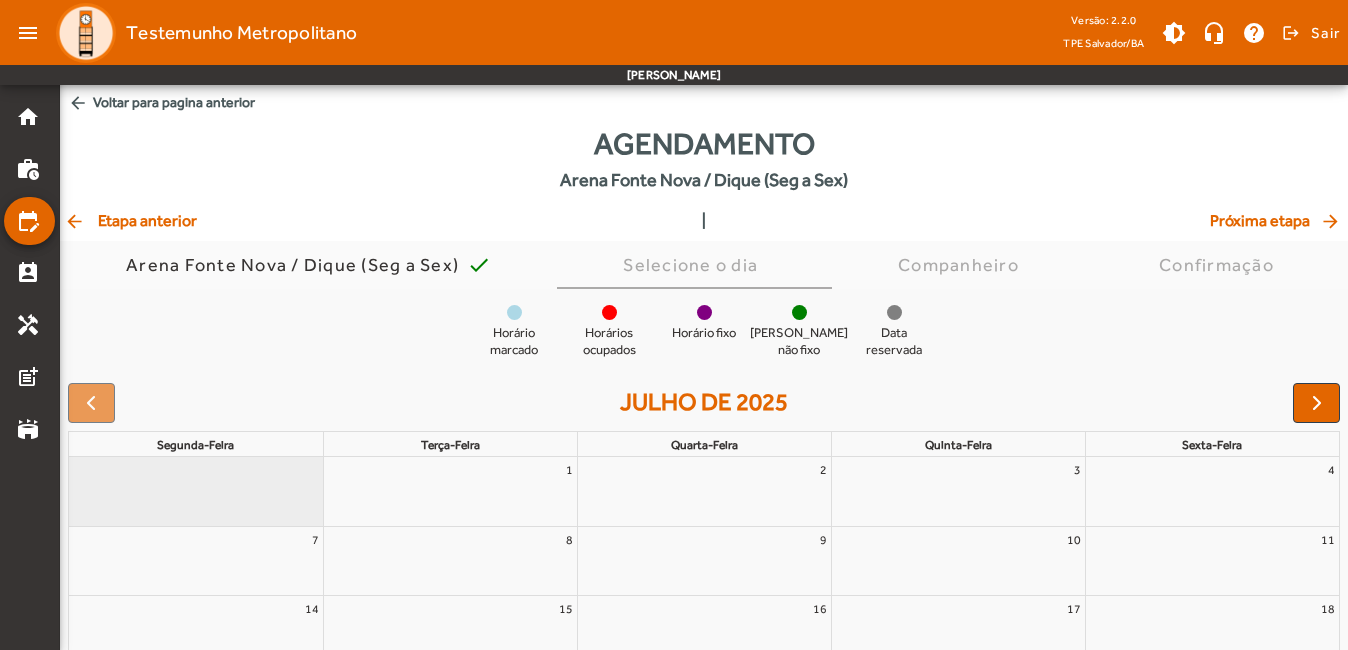 scroll, scrollTop: 0, scrollLeft: 0, axis: both 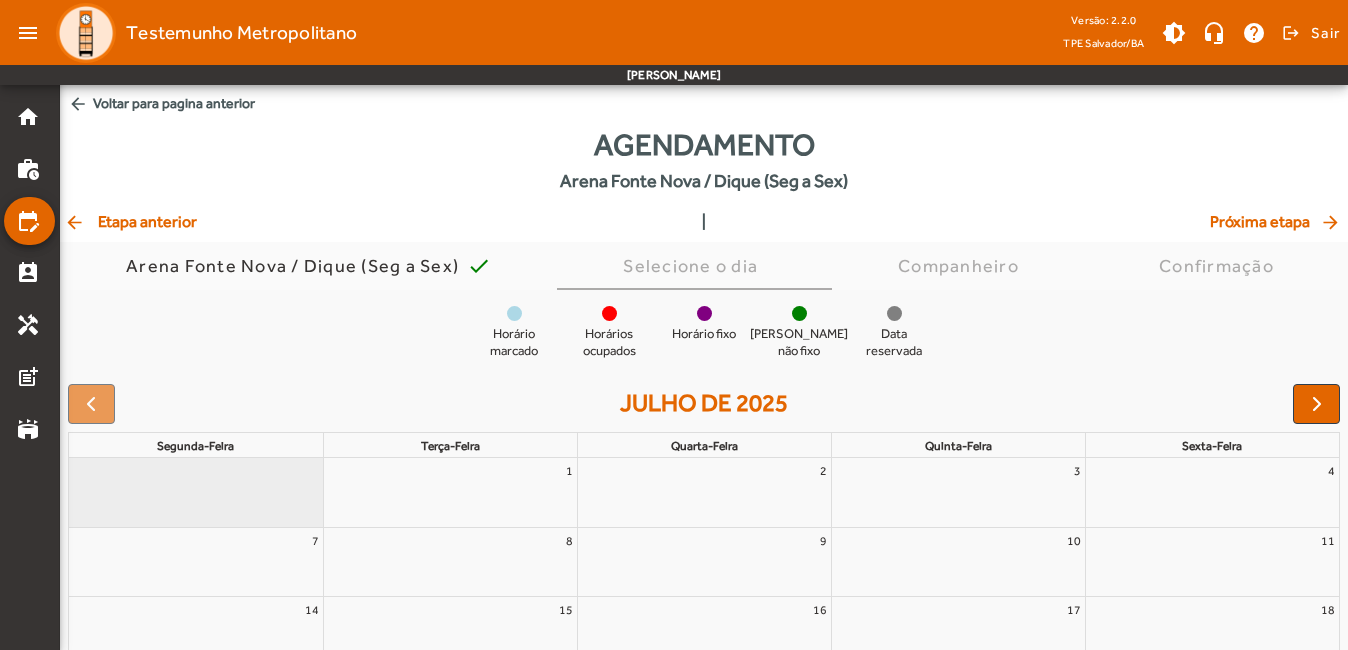 click on "arrow_back  Etapa anterior" 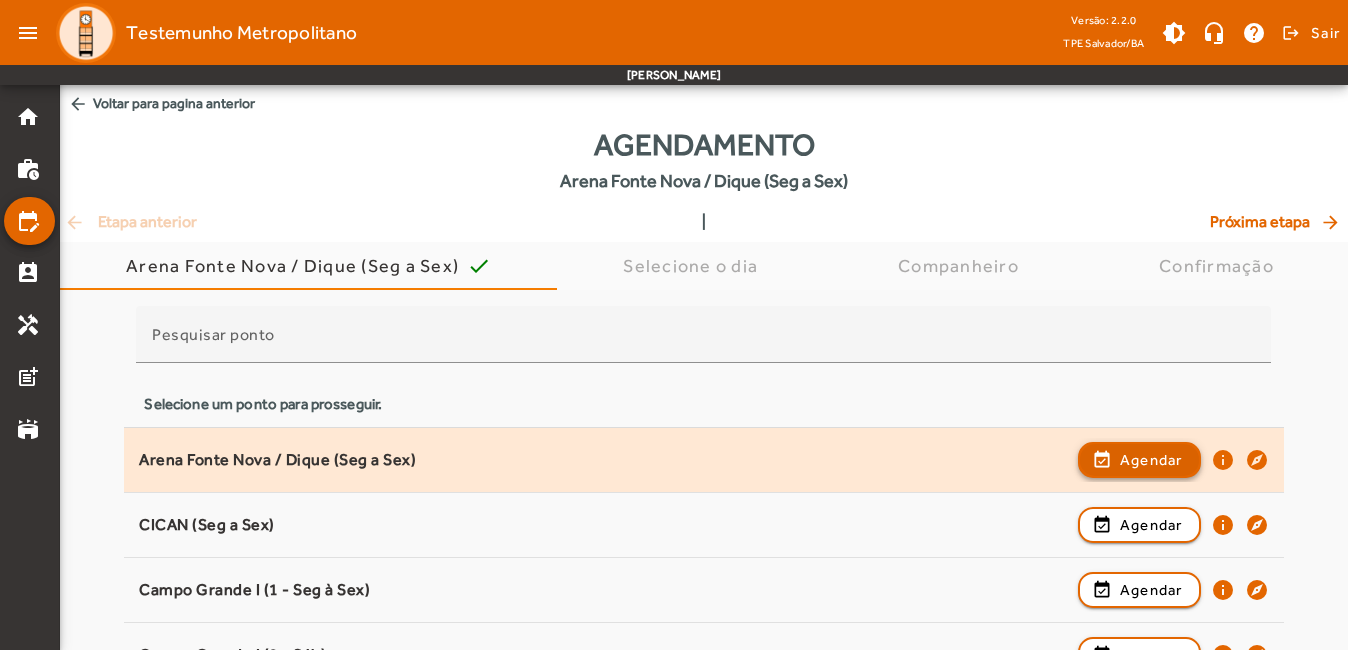 click on "Agendar" 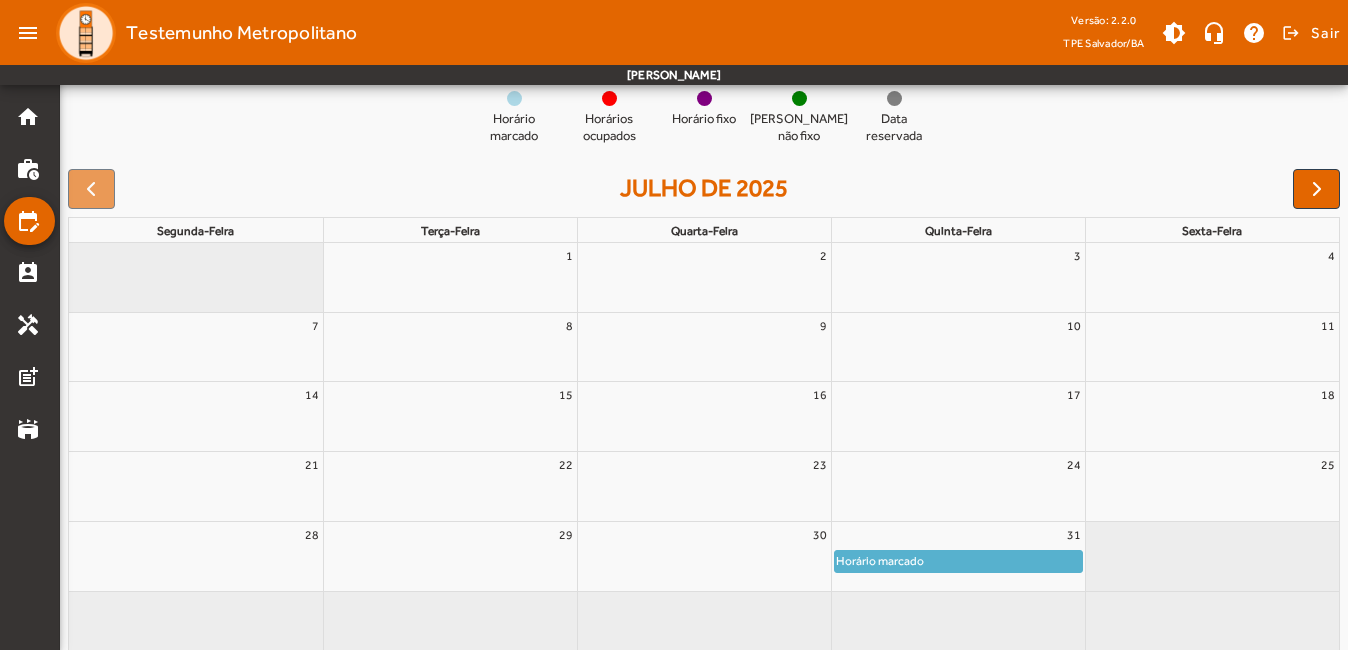 scroll, scrollTop: 236, scrollLeft: 0, axis: vertical 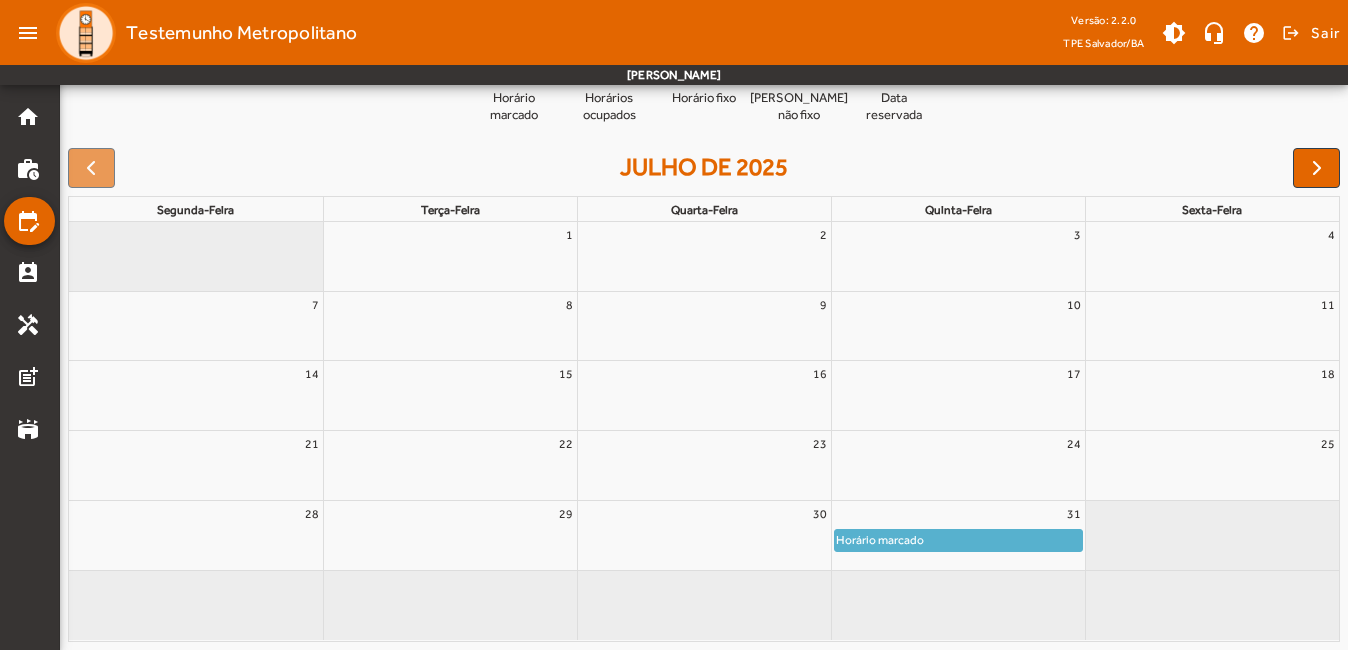 click at bounding box center [704, 544] 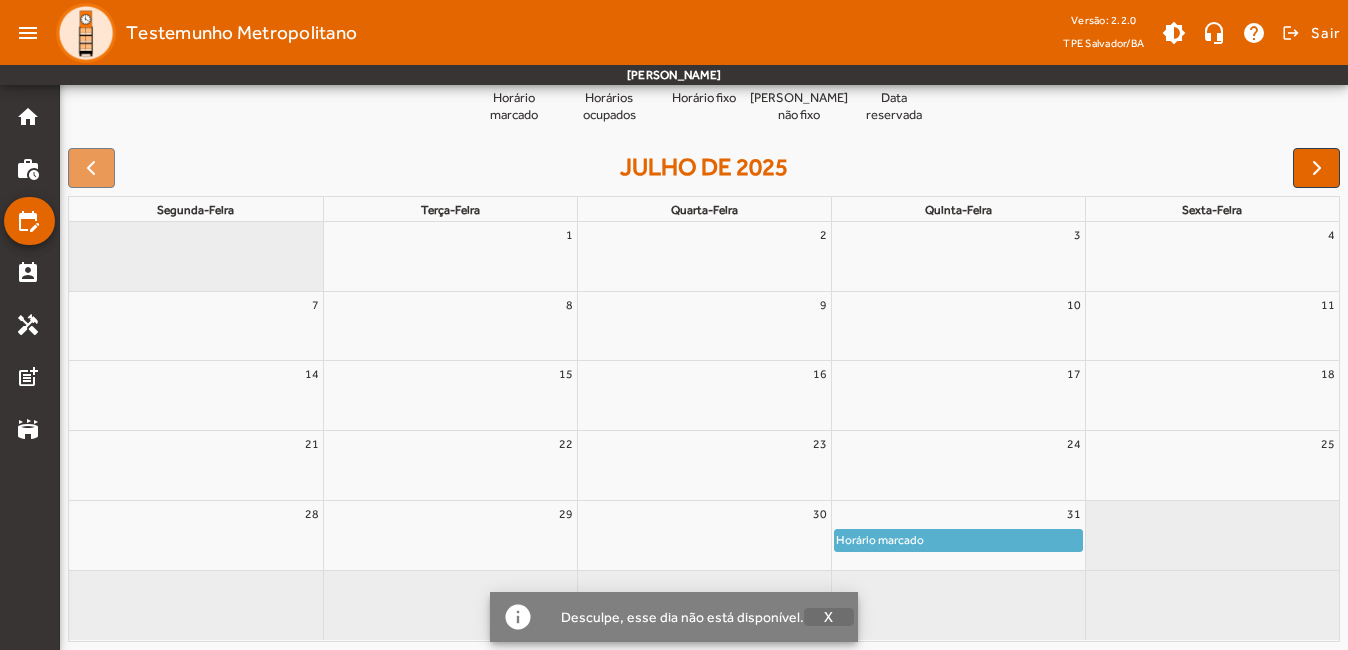 click on "X" at bounding box center [829, 617] 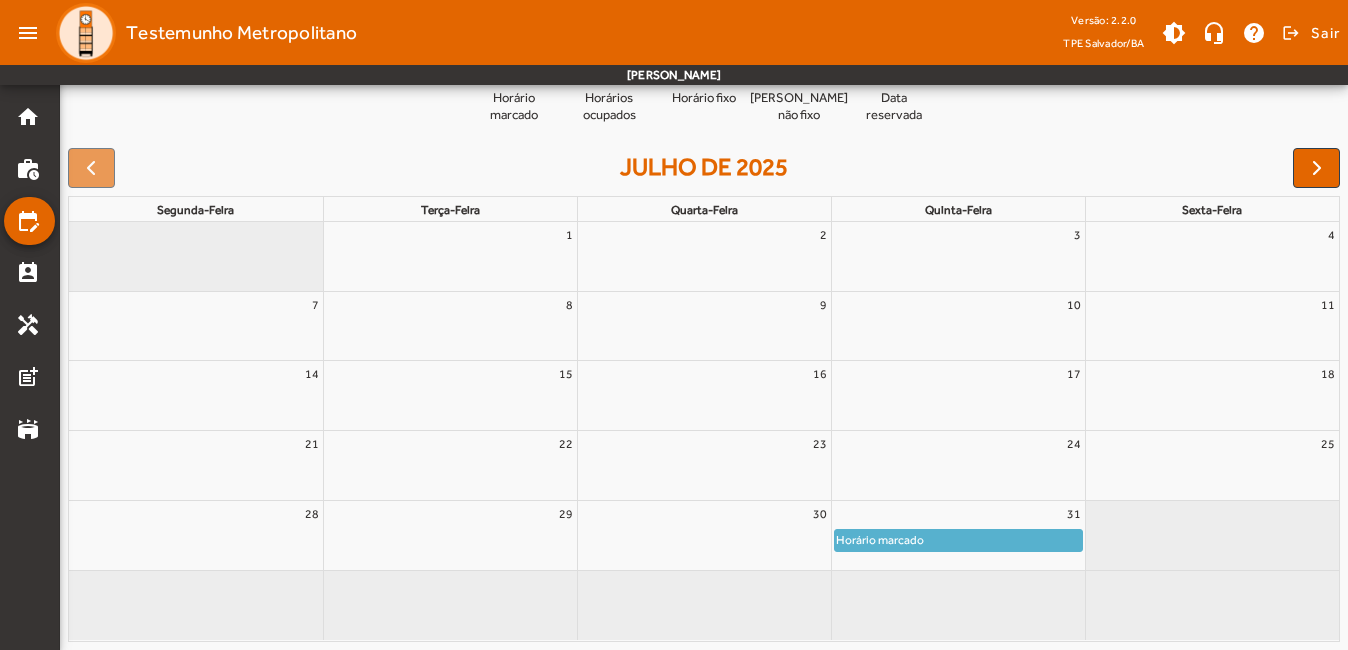click at bounding box center [91, 168] 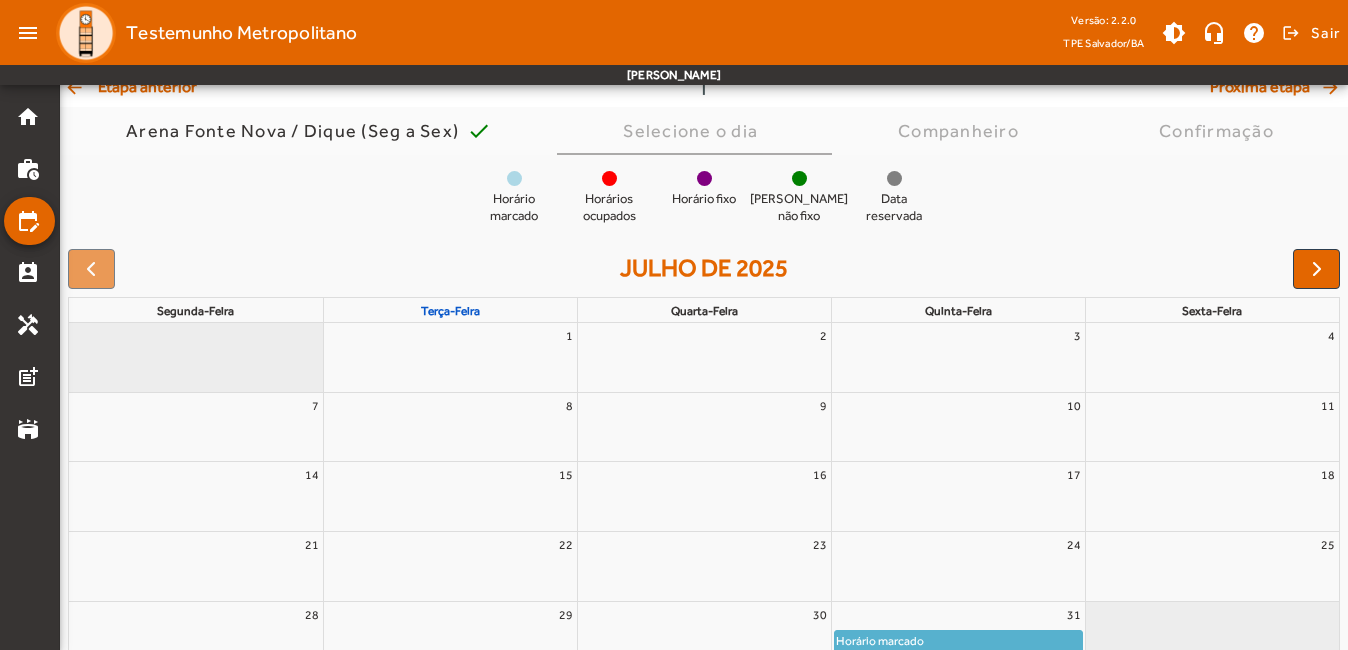 scroll, scrollTop: 0, scrollLeft: 0, axis: both 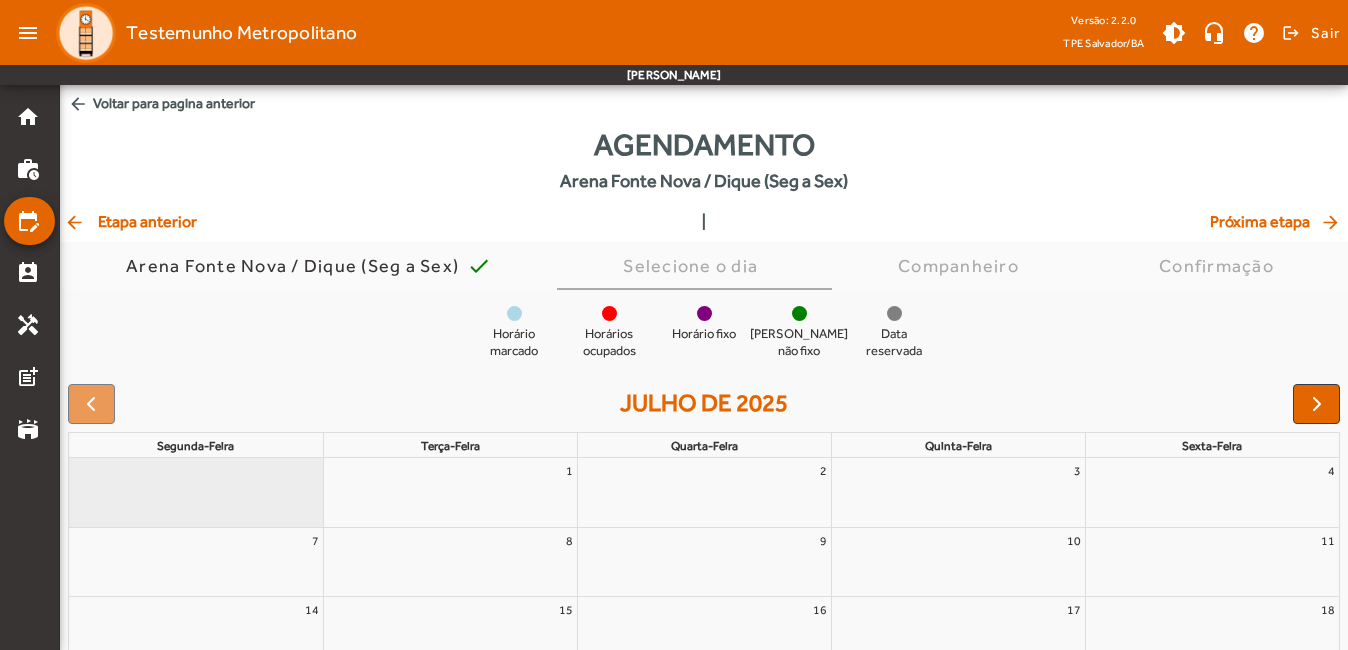 click on "arrow_back  Etapa anterior" 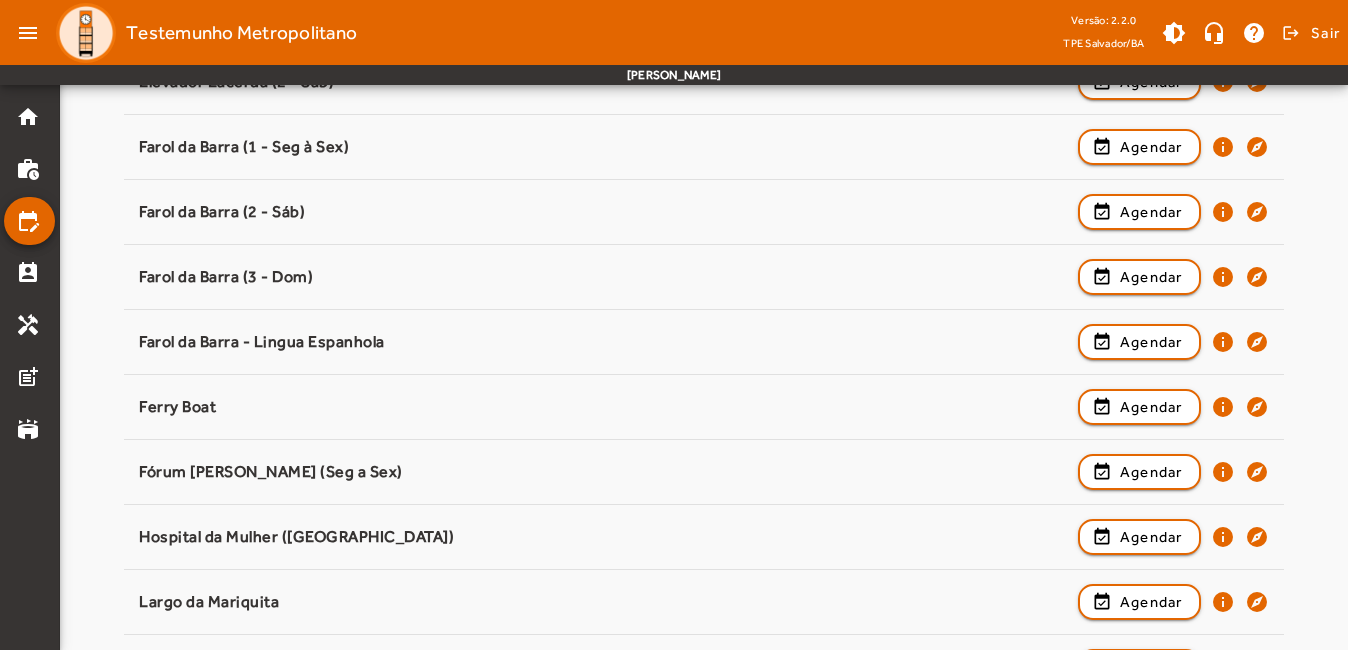 scroll, scrollTop: 1000, scrollLeft: 0, axis: vertical 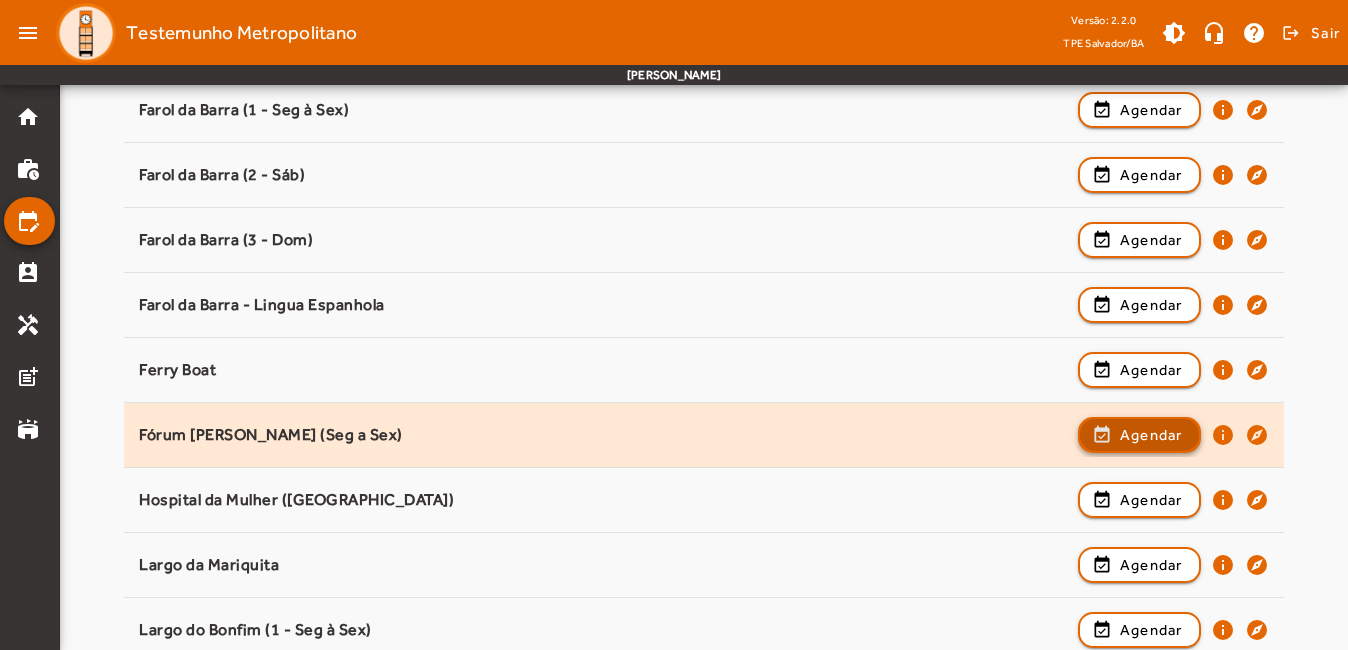 click on "Agendar" 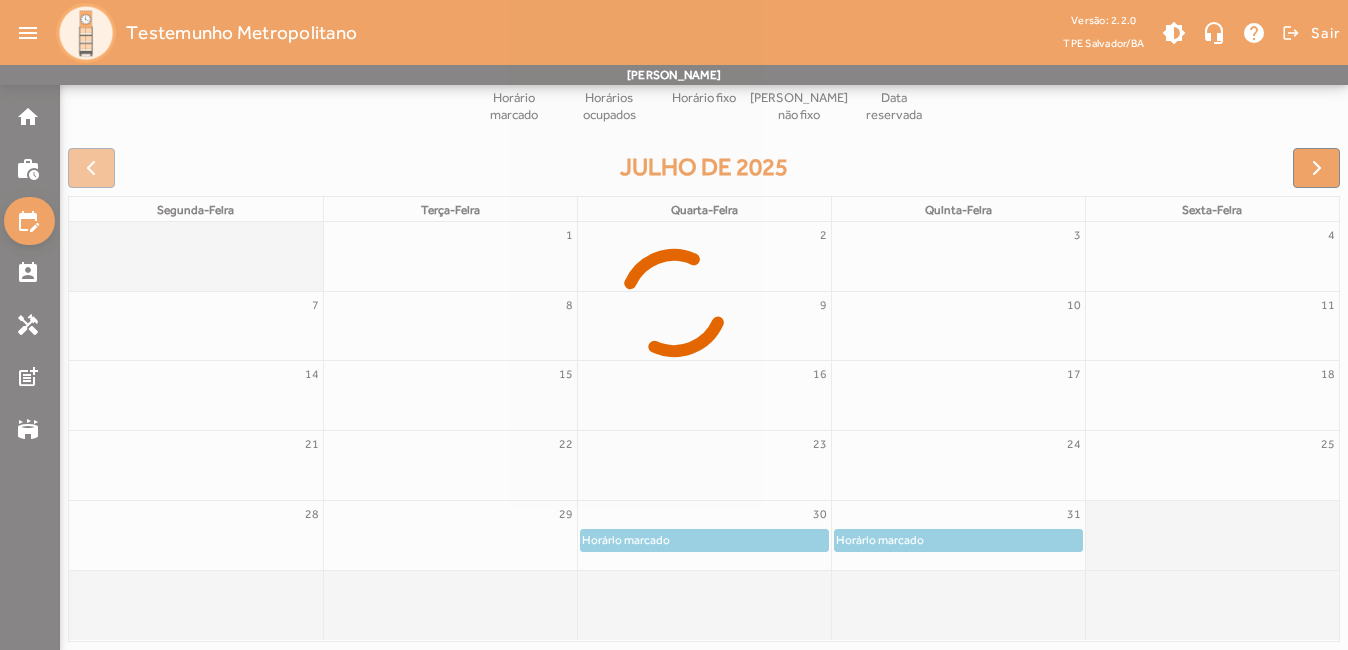scroll, scrollTop: 236, scrollLeft: 0, axis: vertical 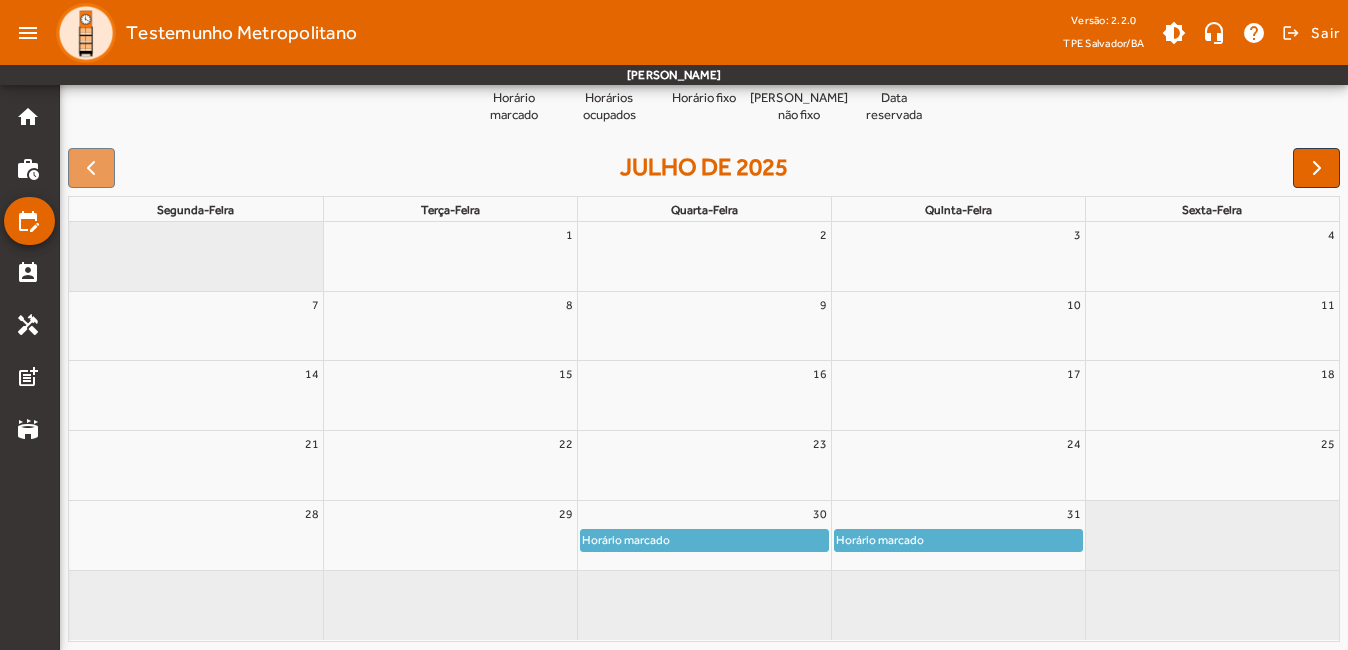 click on "Horário marcado" 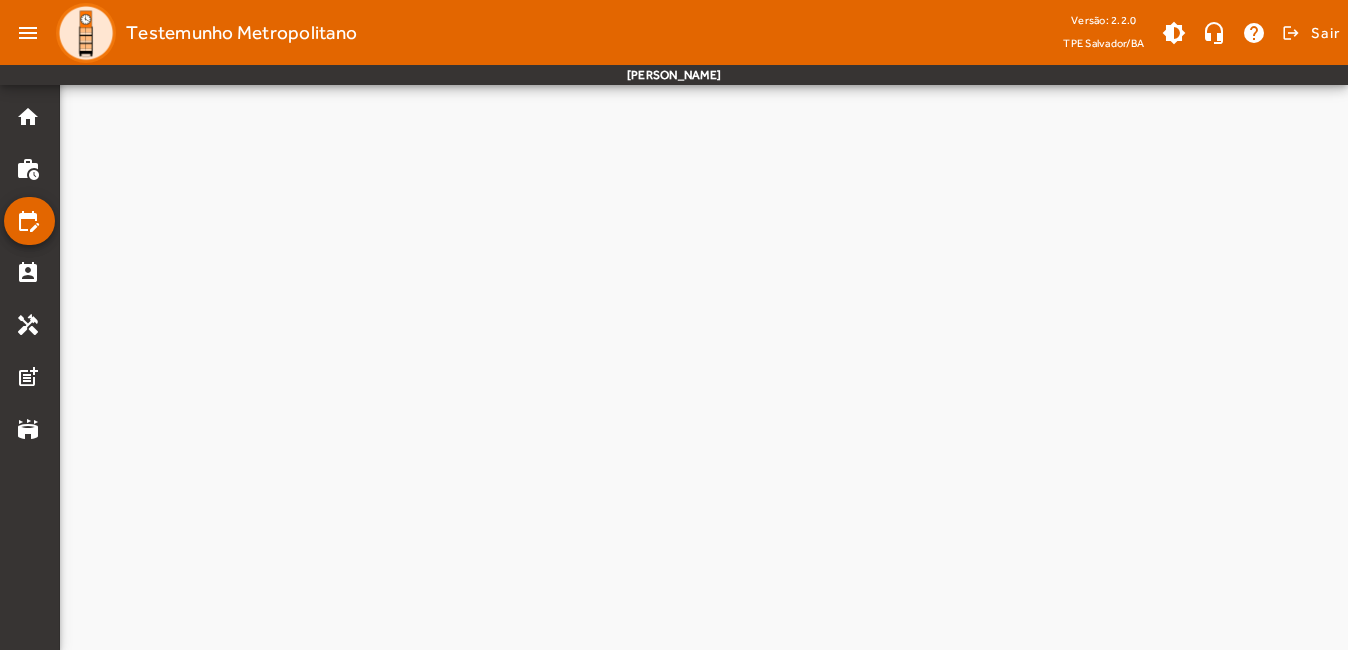 scroll, scrollTop: 0, scrollLeft: 0, axis: both 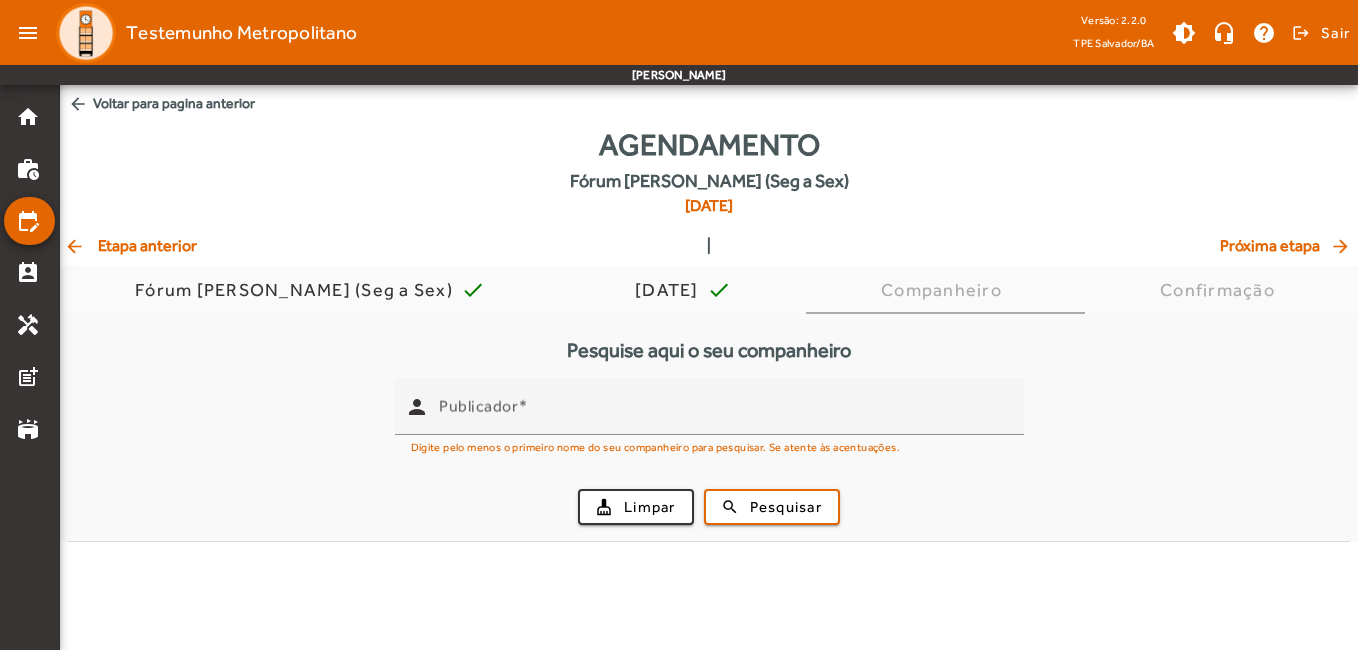 click on "person  Publicador  Digite pelo menos o primeiro nome do seu companheiro para pesquisar. Se atente às acentuações. cleaning_services  Limpar  search  Pesquisar" at bounding box center (709, 459) 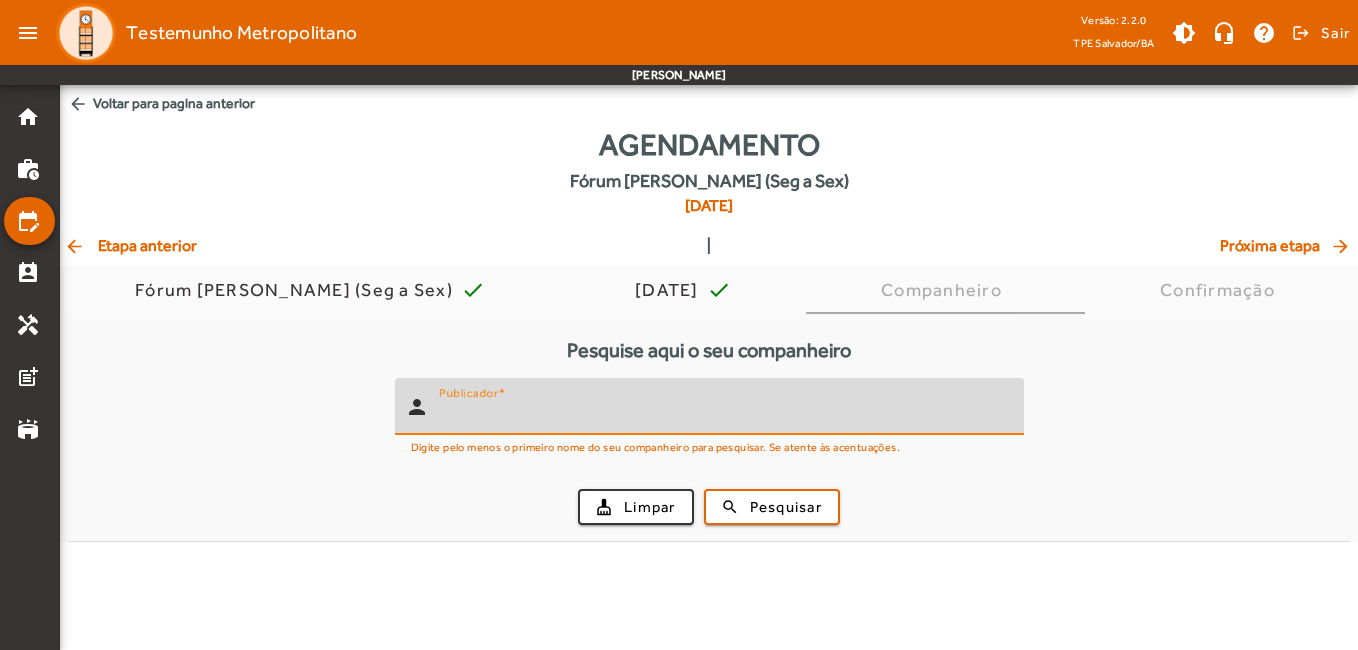 click on "Publicador" at bounding box center (723, 415) 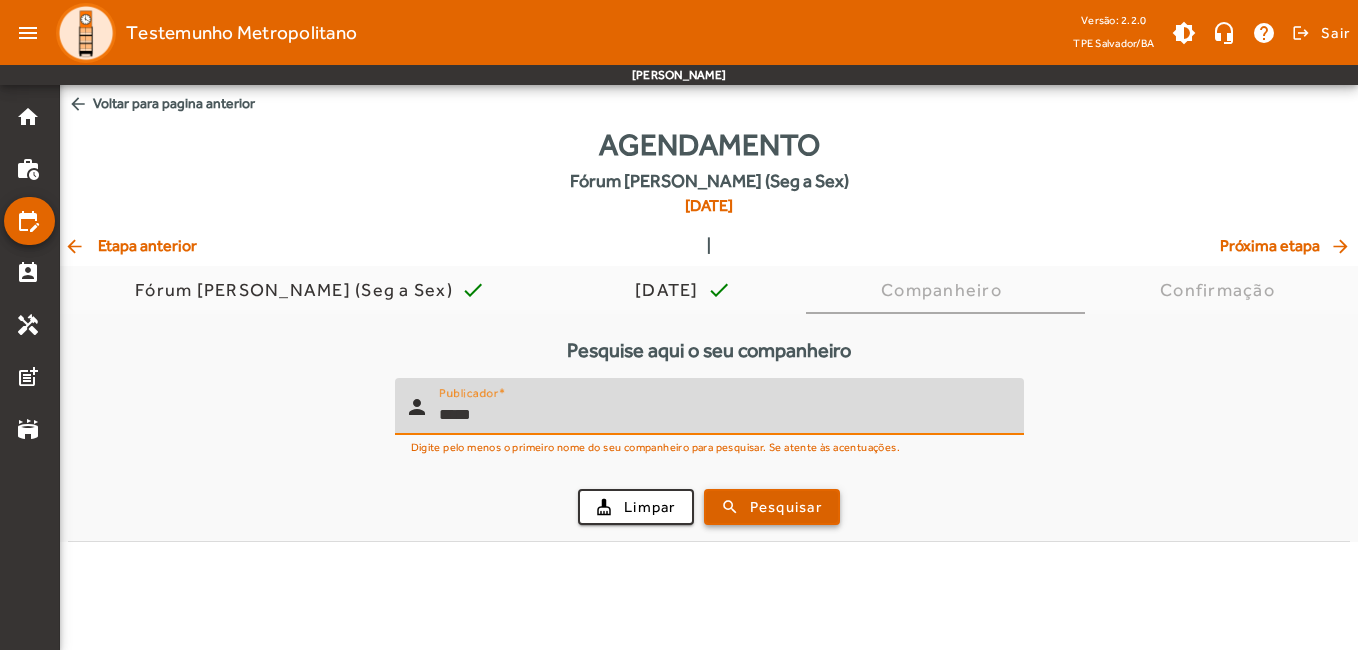 type on "*****" 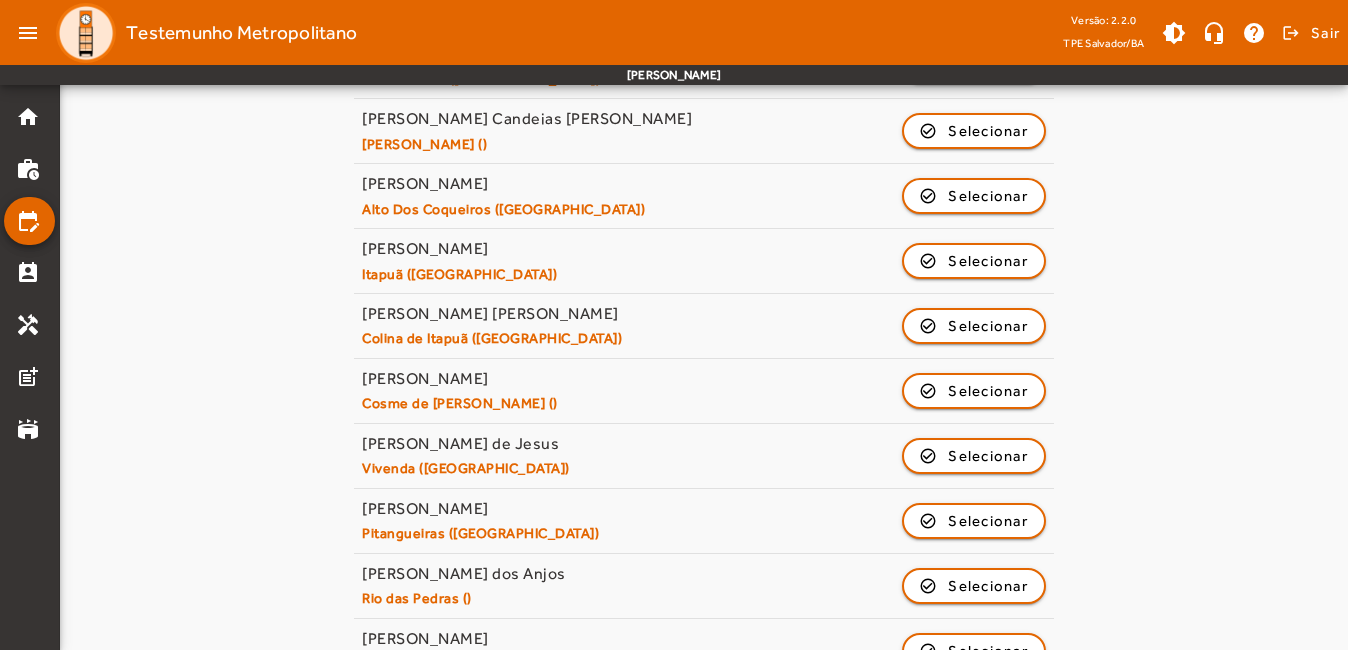 scroll, scrollTop: 1600, scrollLeft: 0, axis: vertical 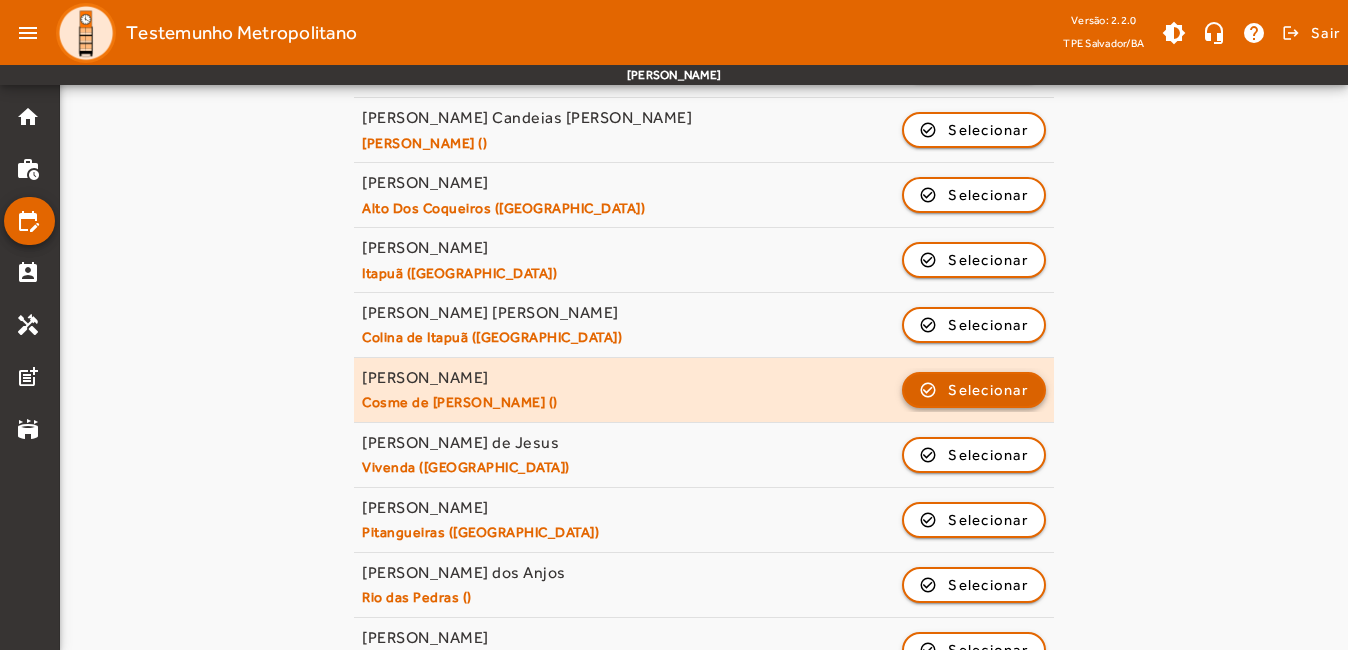 click on "Selecionar" at bounding box center (988, 455) 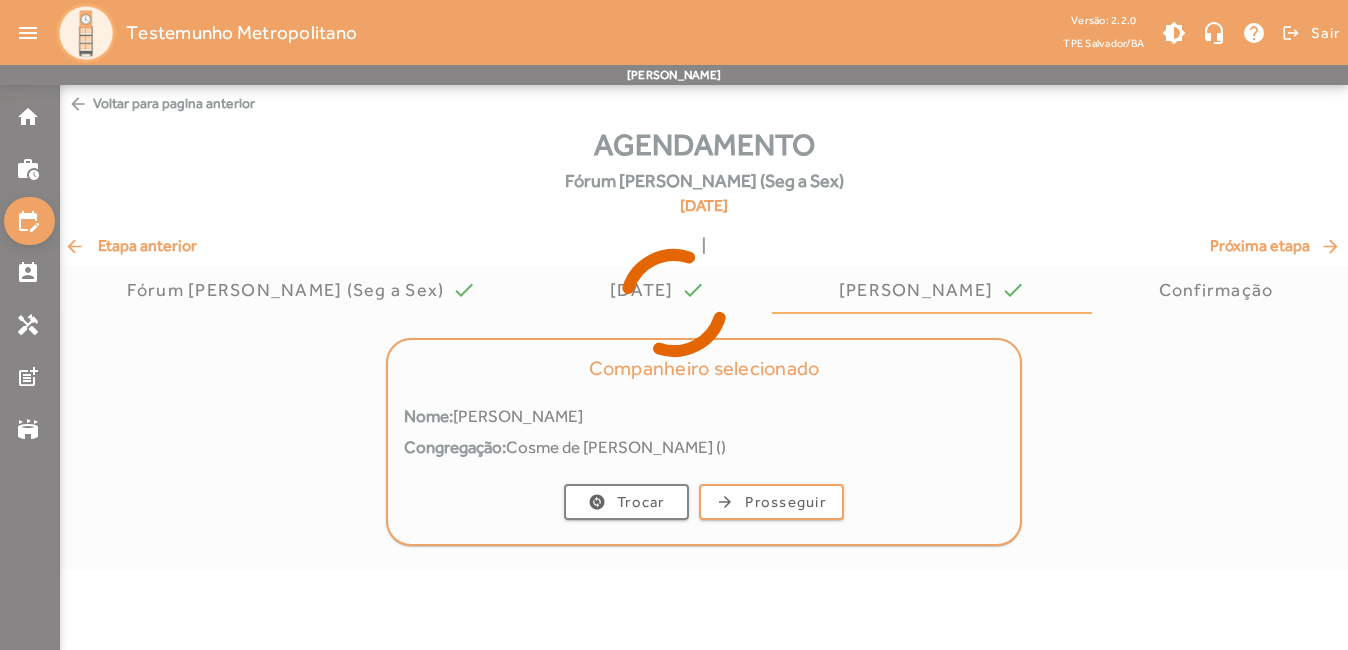 scroll, scrollTop: 0, scrollLeft: 0, axis: both 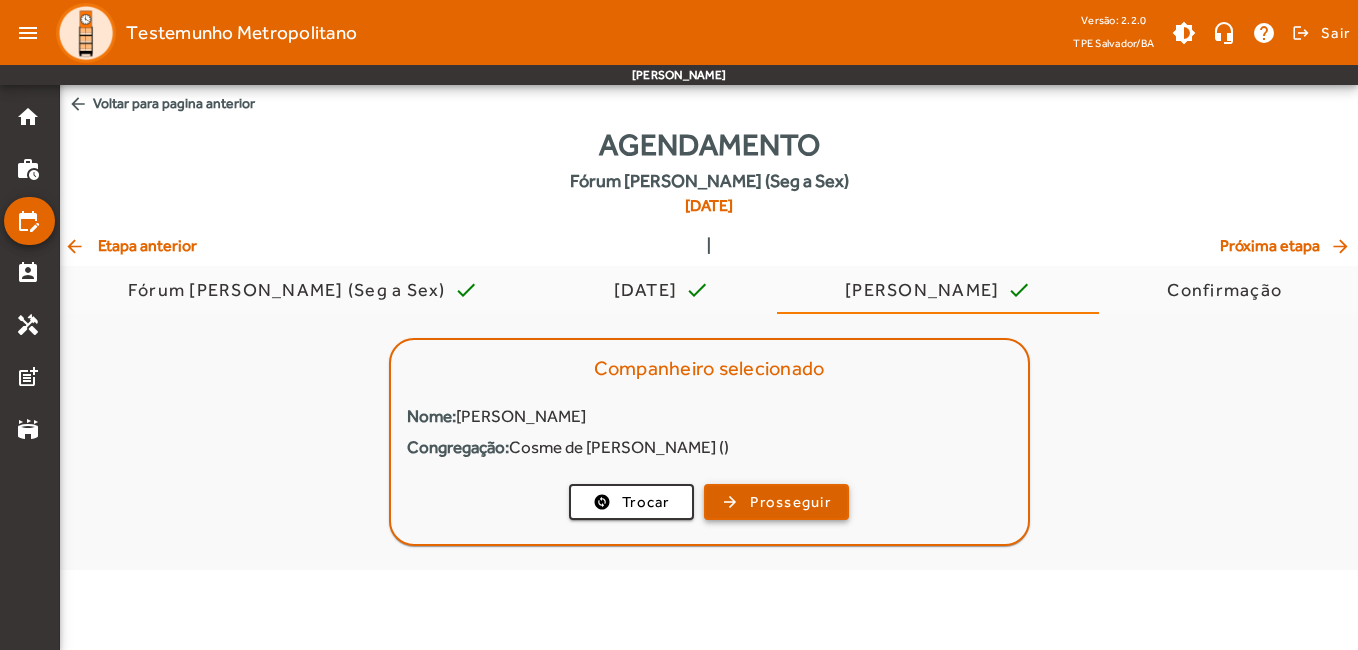 click on "Prosseguir" 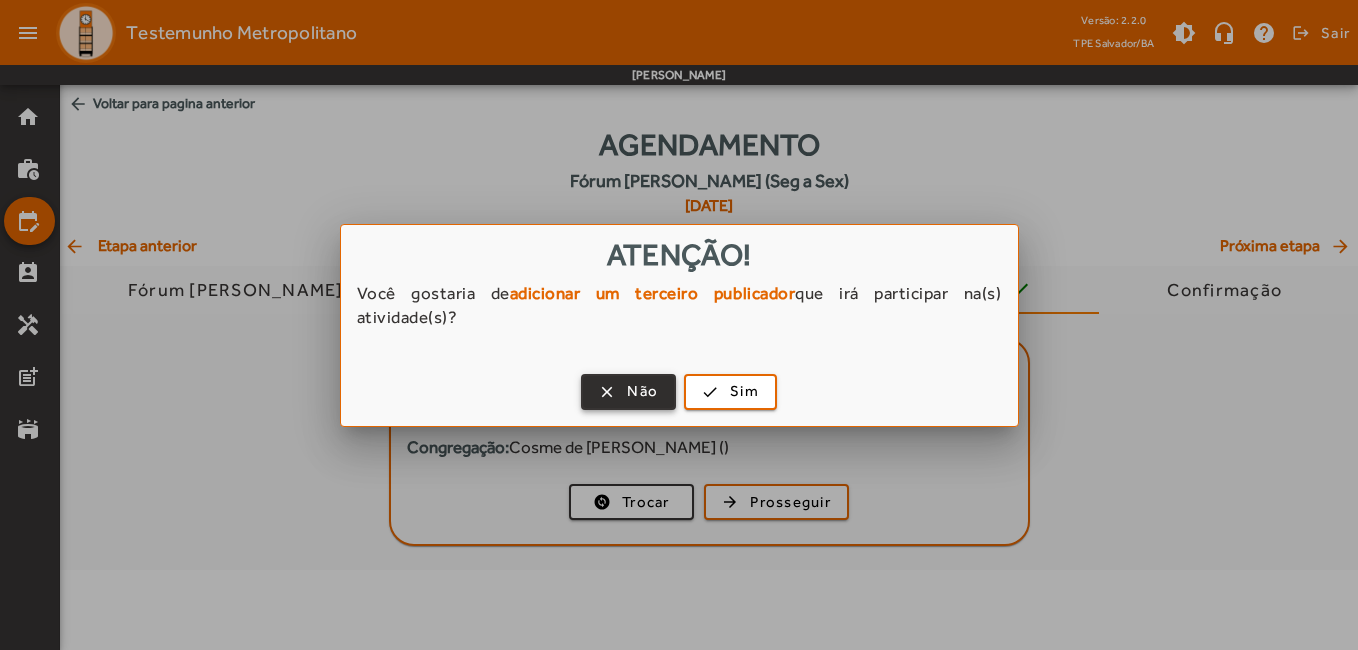 click at bounding box center [628, 392] 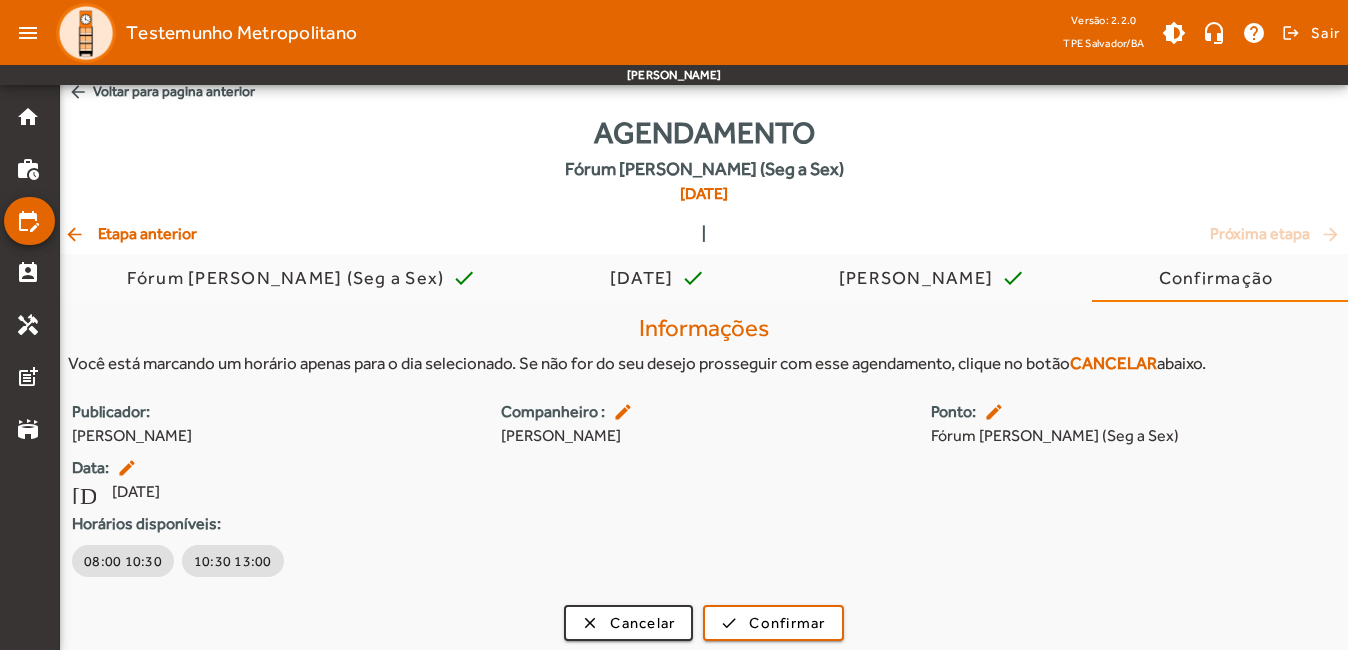 scroll, scrollTop: 19, scrollLeft: 0, axis: vertical 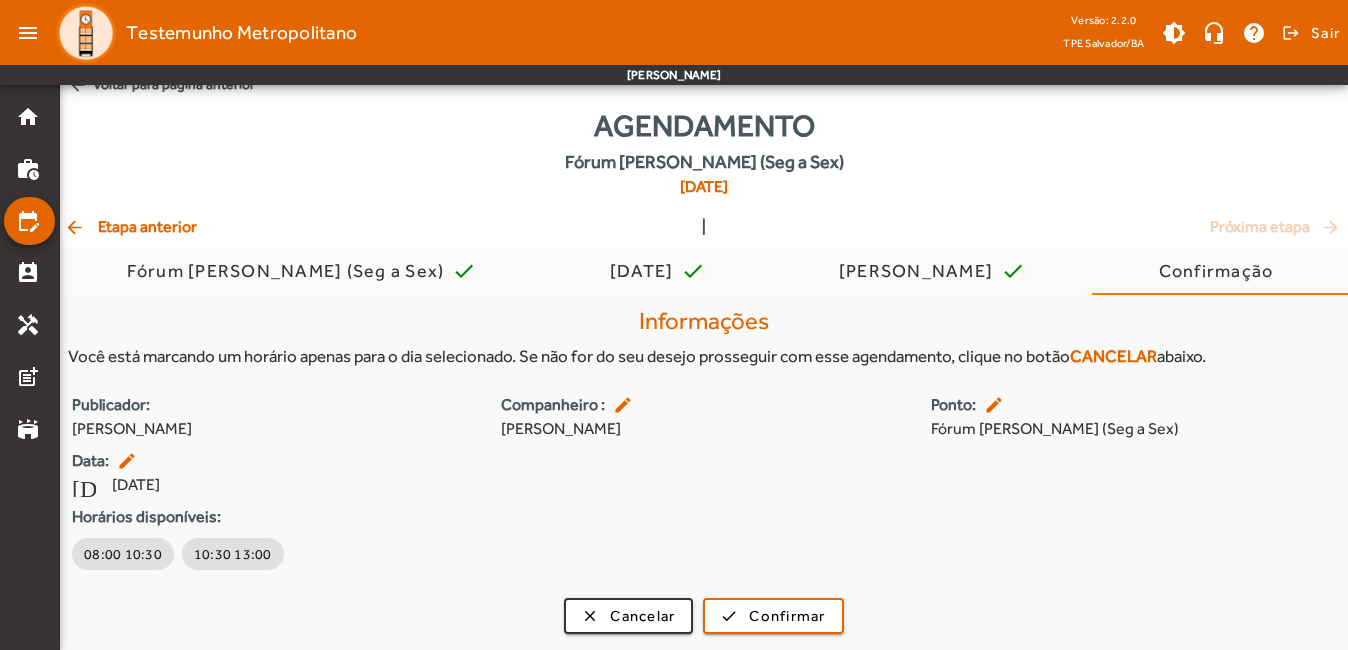 click on "arrow_back  Etapa anterior" 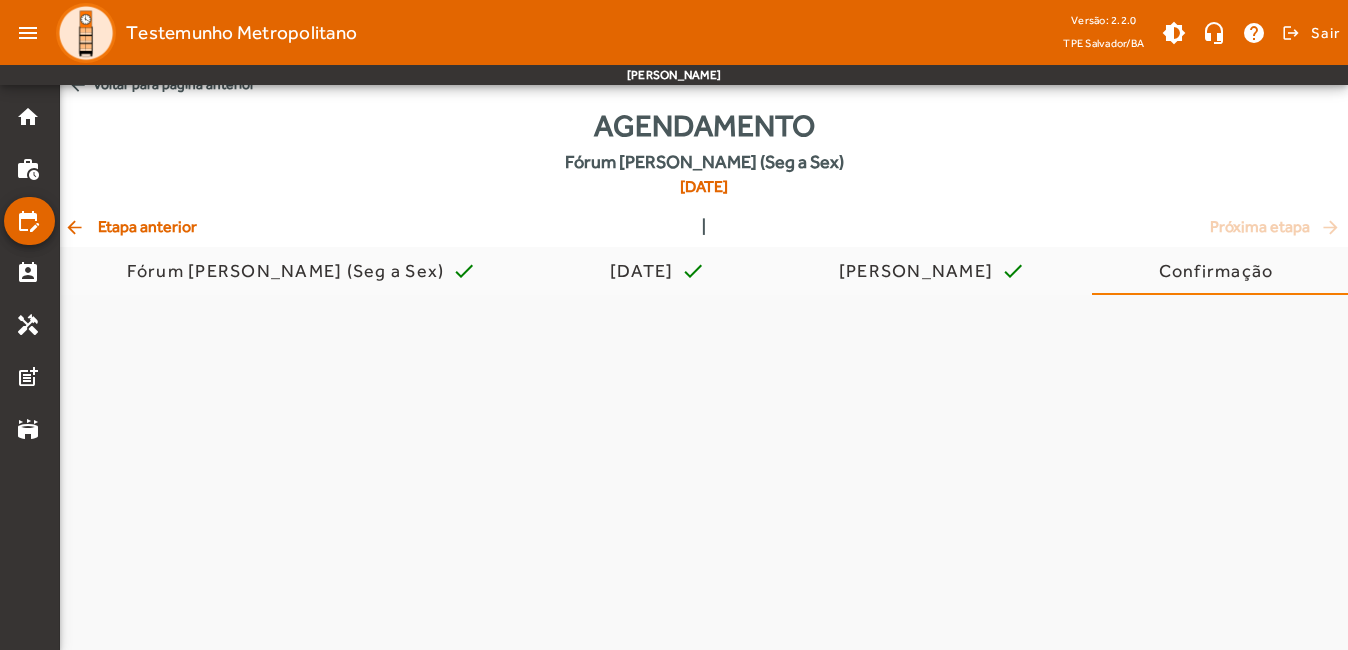 scroll, scrollTop: 0, scrollLeft: 0, axis: both 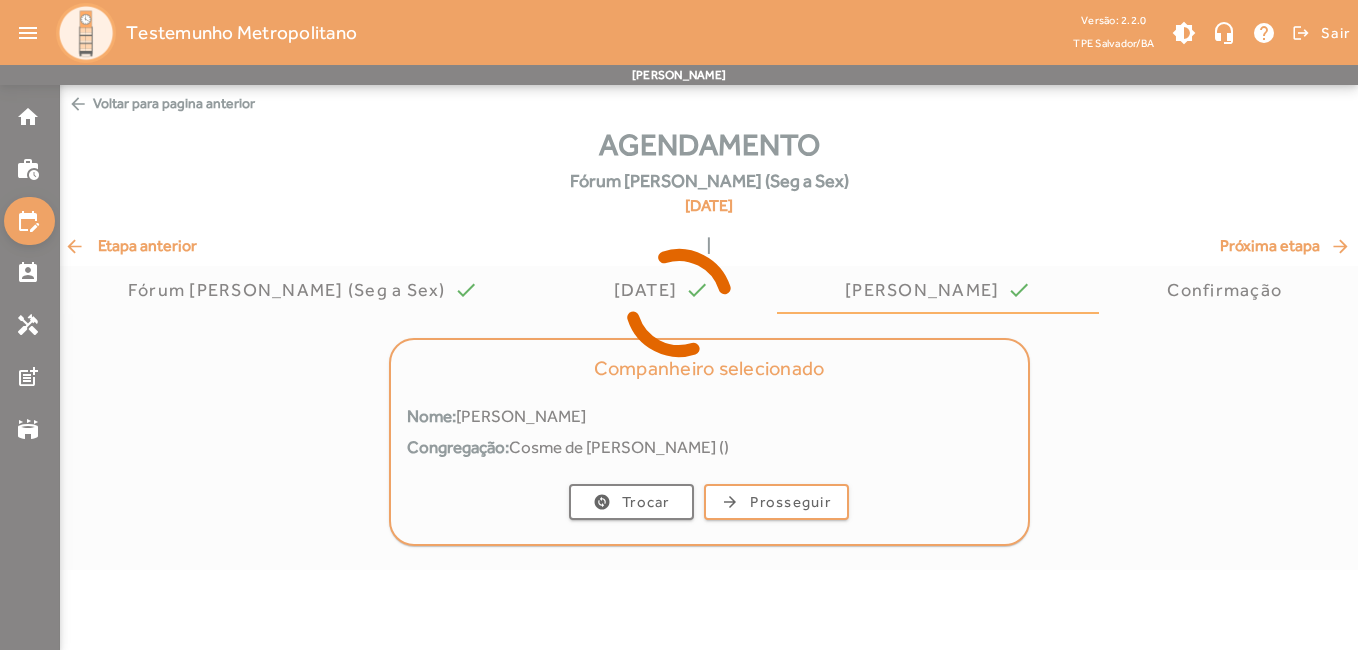 click 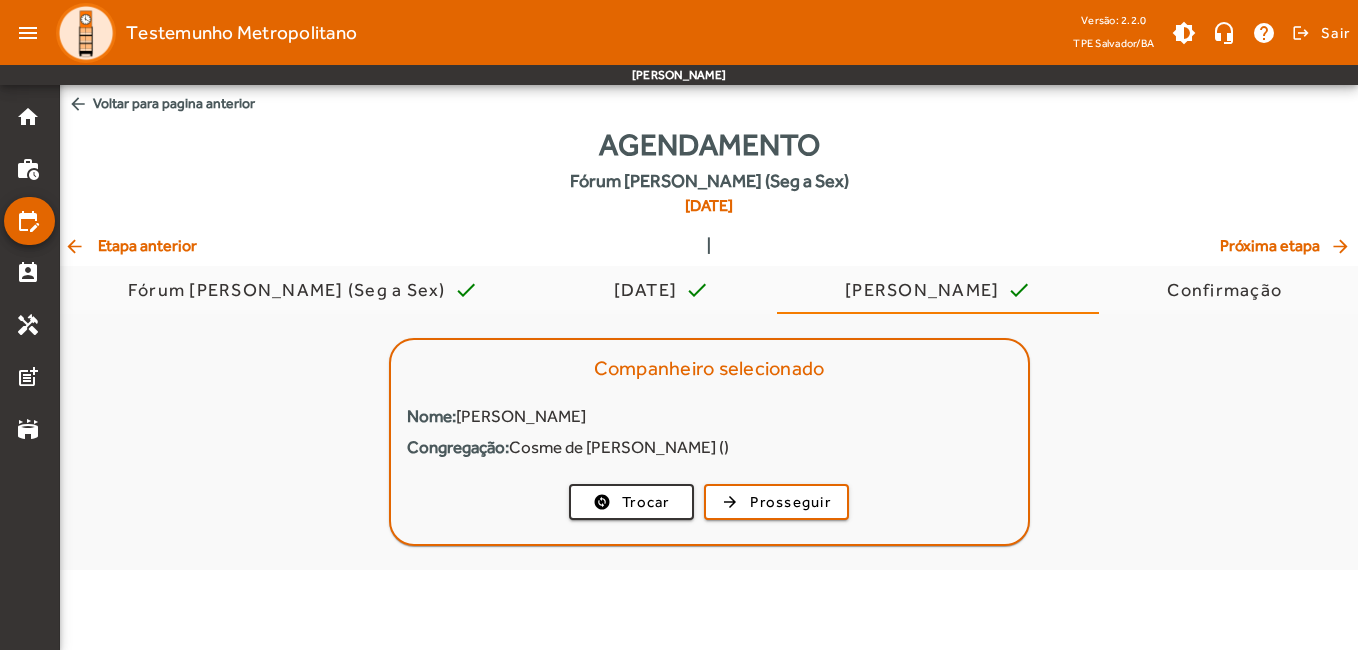 click on "arrow_back  Etapa anterior" 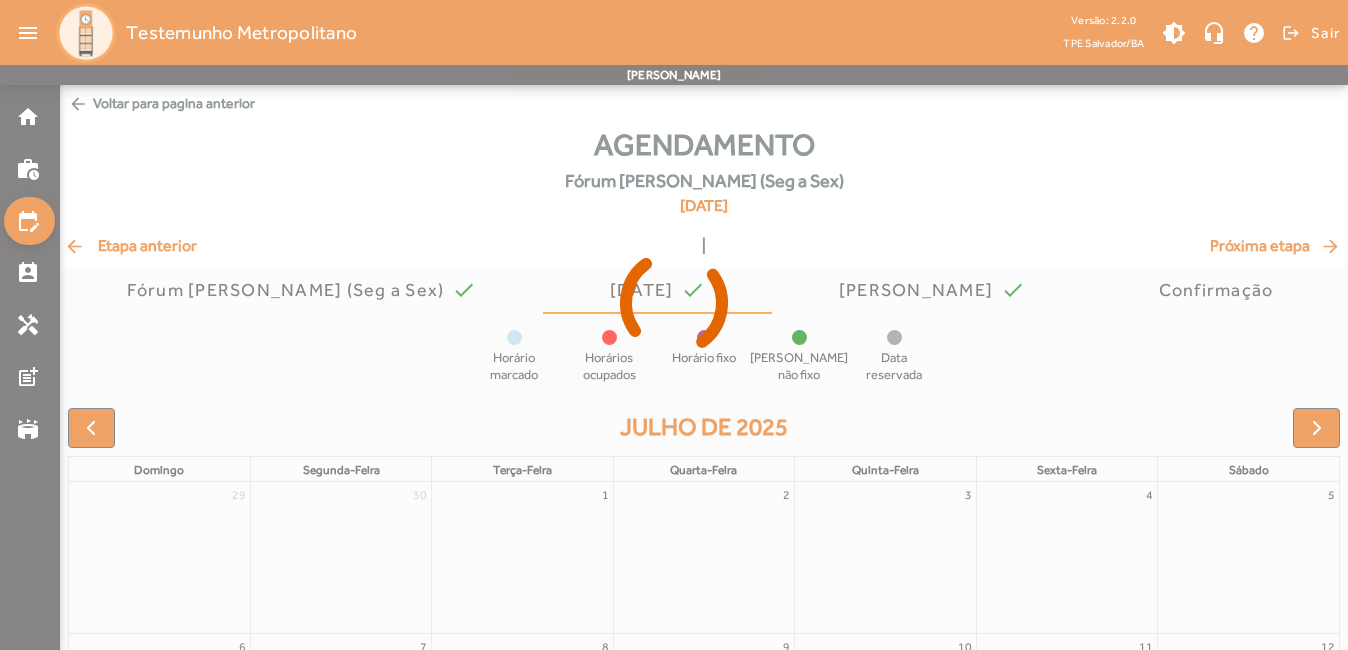 click 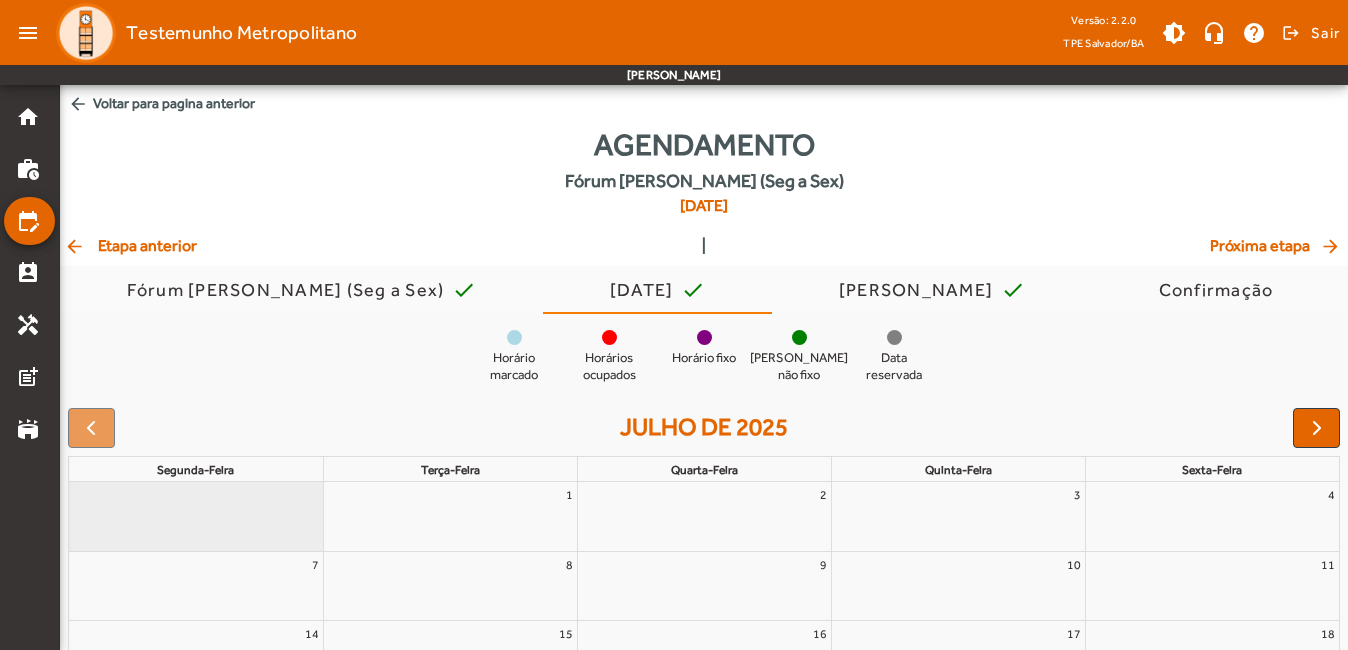 click on "arrow_back  Etapa anterior" 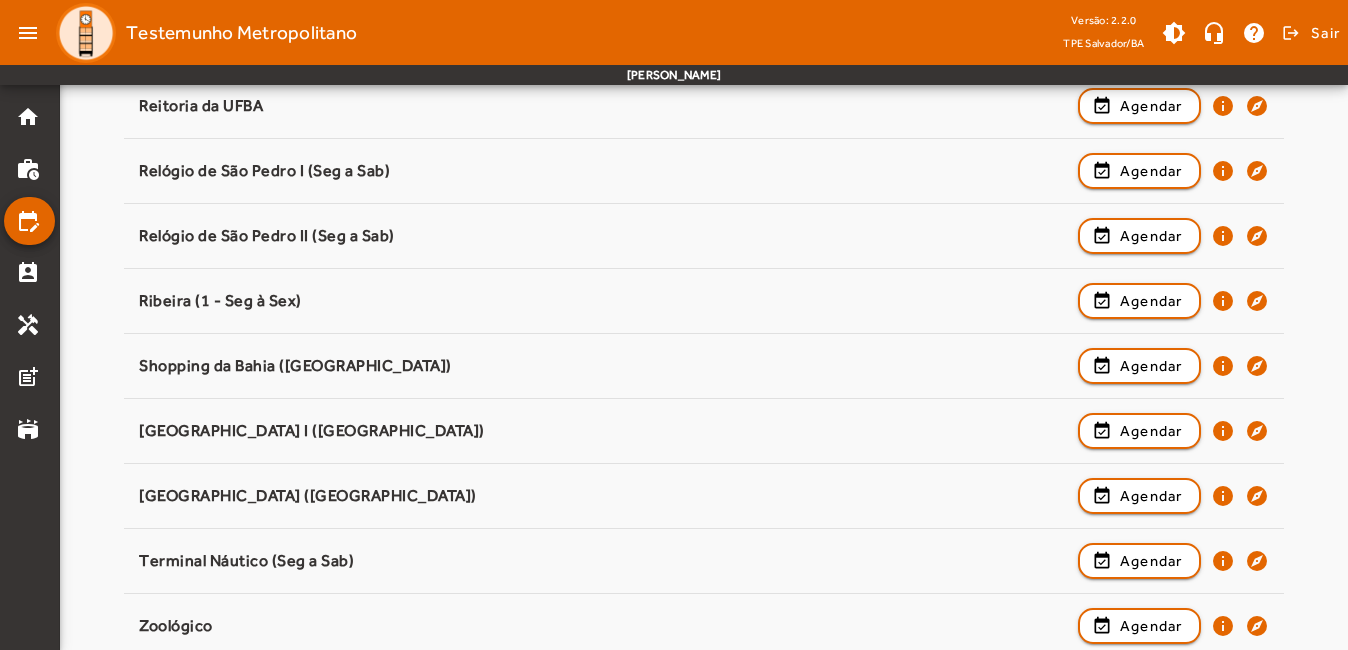 scroll, scrollTop: 2336, scrollLeft: 0, axis: vertical 